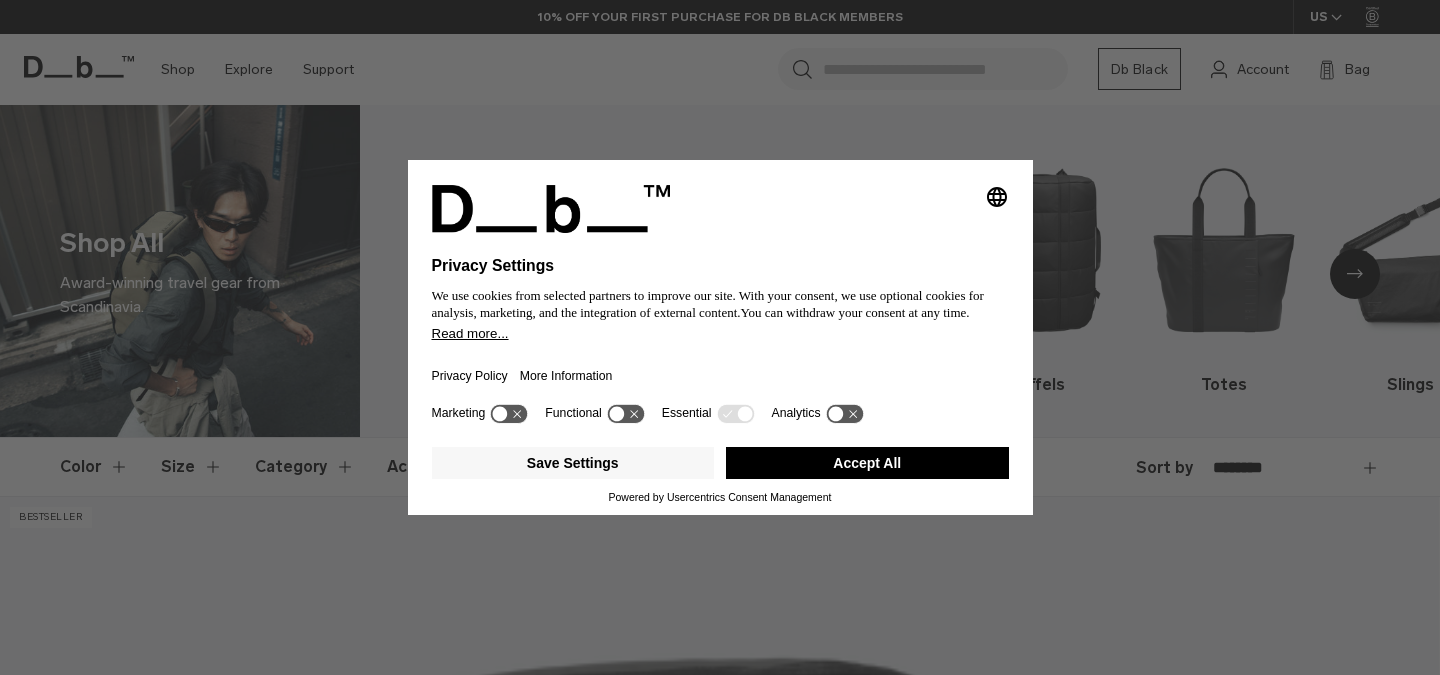 scroll, scrollTop: 0, scrollLeft: 0, axis: both 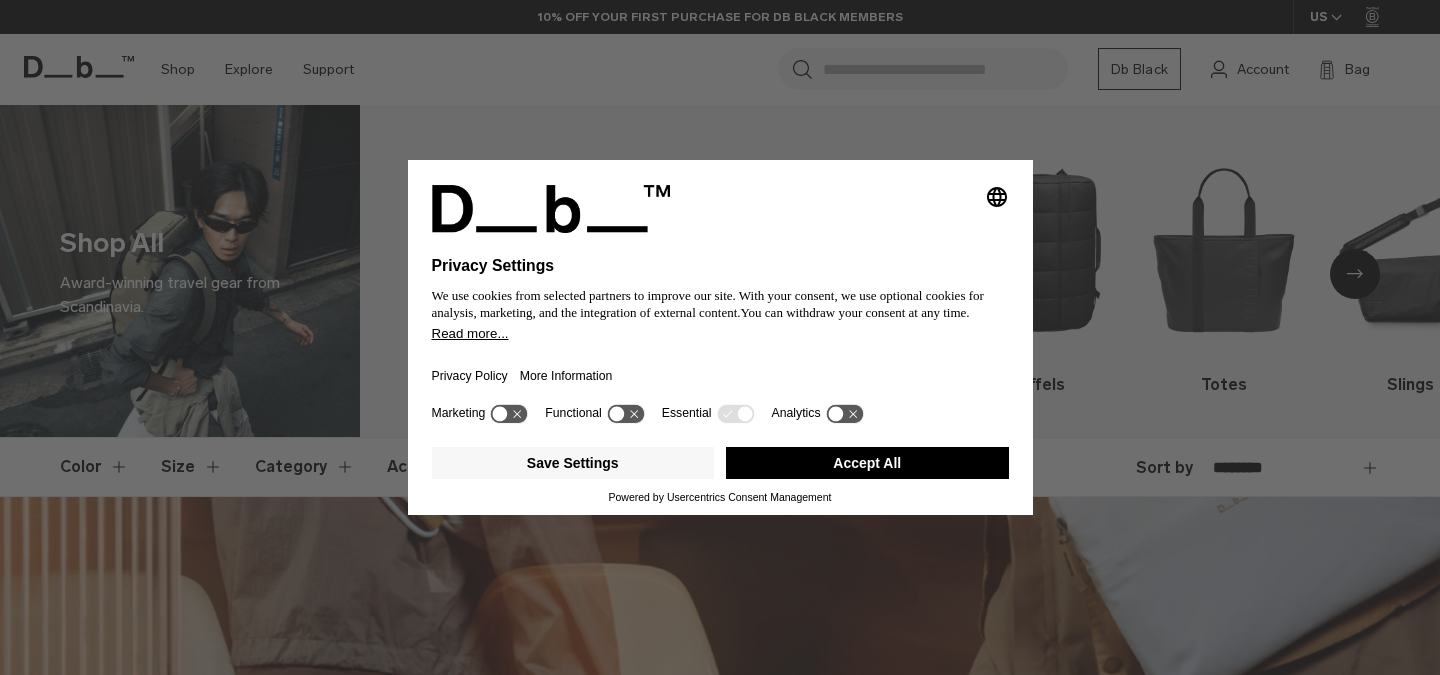 click on "Selecting an option will immediately change the language Privacy Settings We use cookies from selected partners to improve our site. With your consent, we use optional cookies for analysis, marketing, and the integration of external content.  You can withdraw your consent at any time. Read more... Privacy Policy More Information Marketing Functional Essential Analytics Save Settings Accept All Powered by   Usercentrics Consent Management" at bounding box center [720, 337] 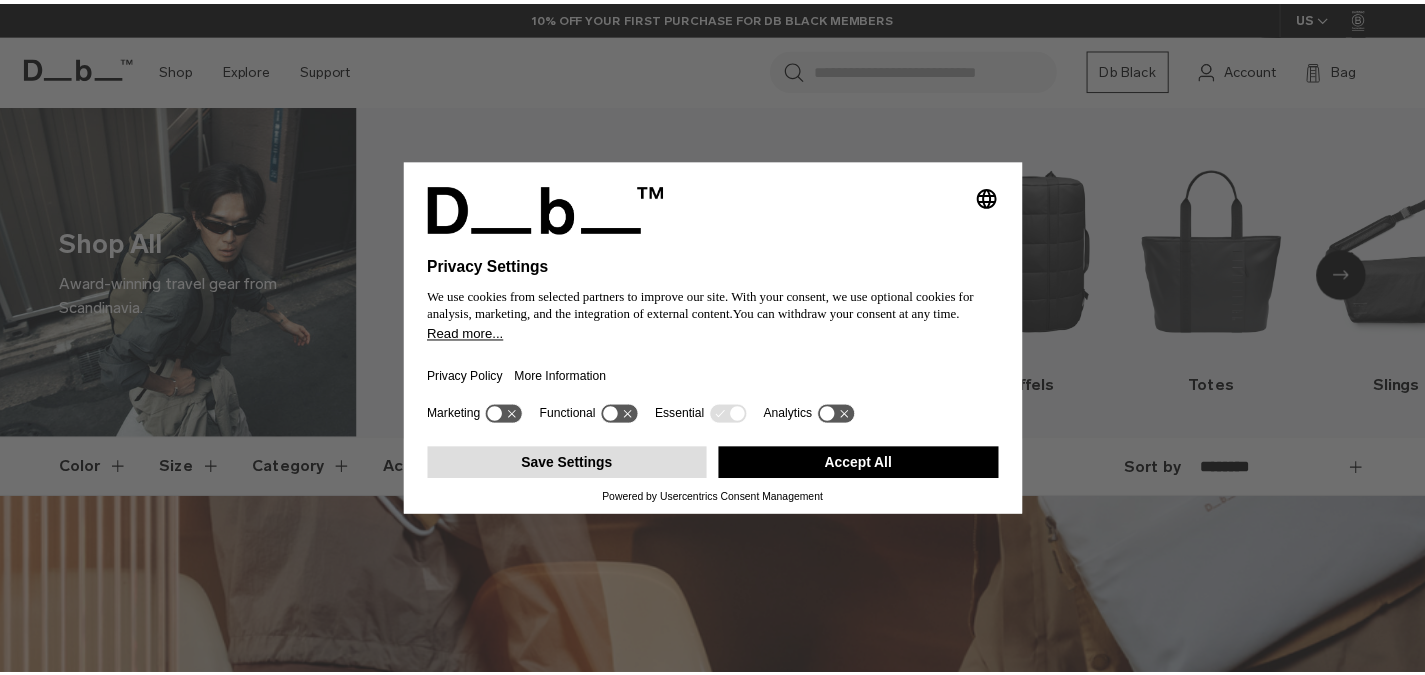 scroll, scrollTop: 0, scrollLeft: 0, axis: both 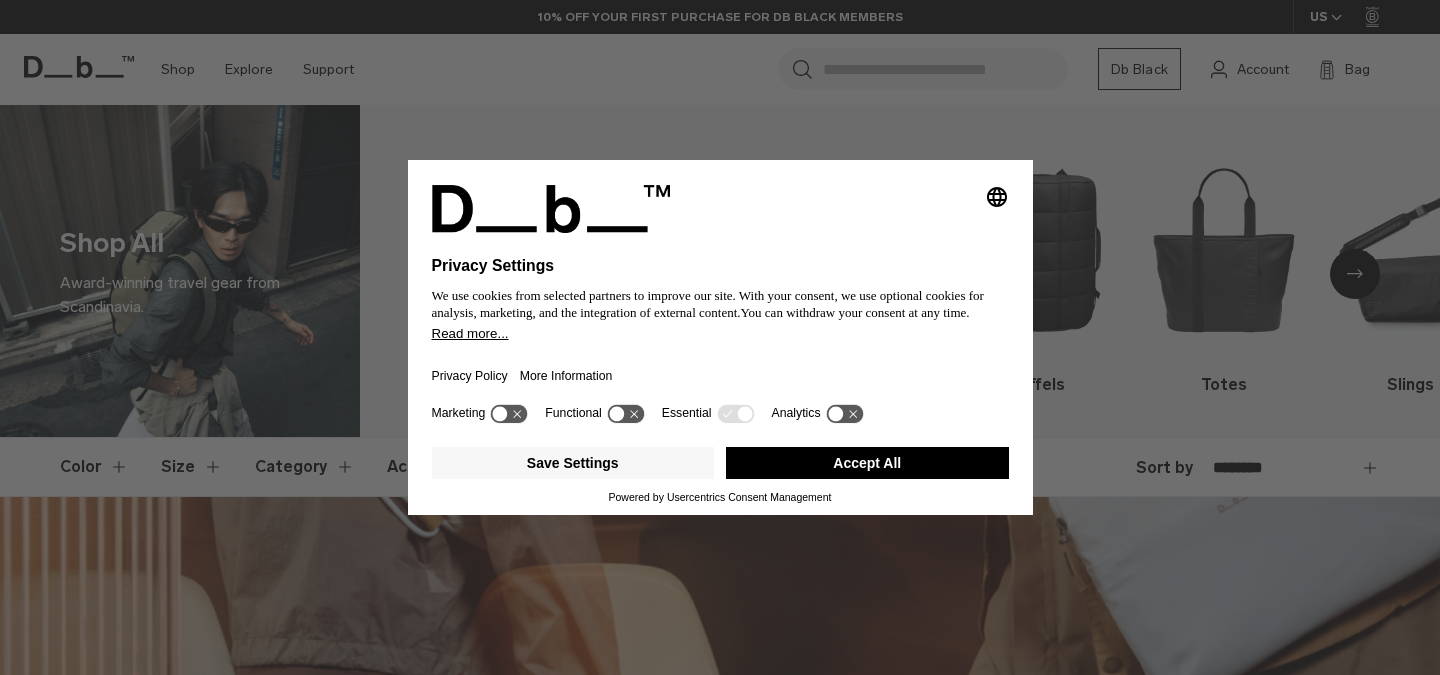 click 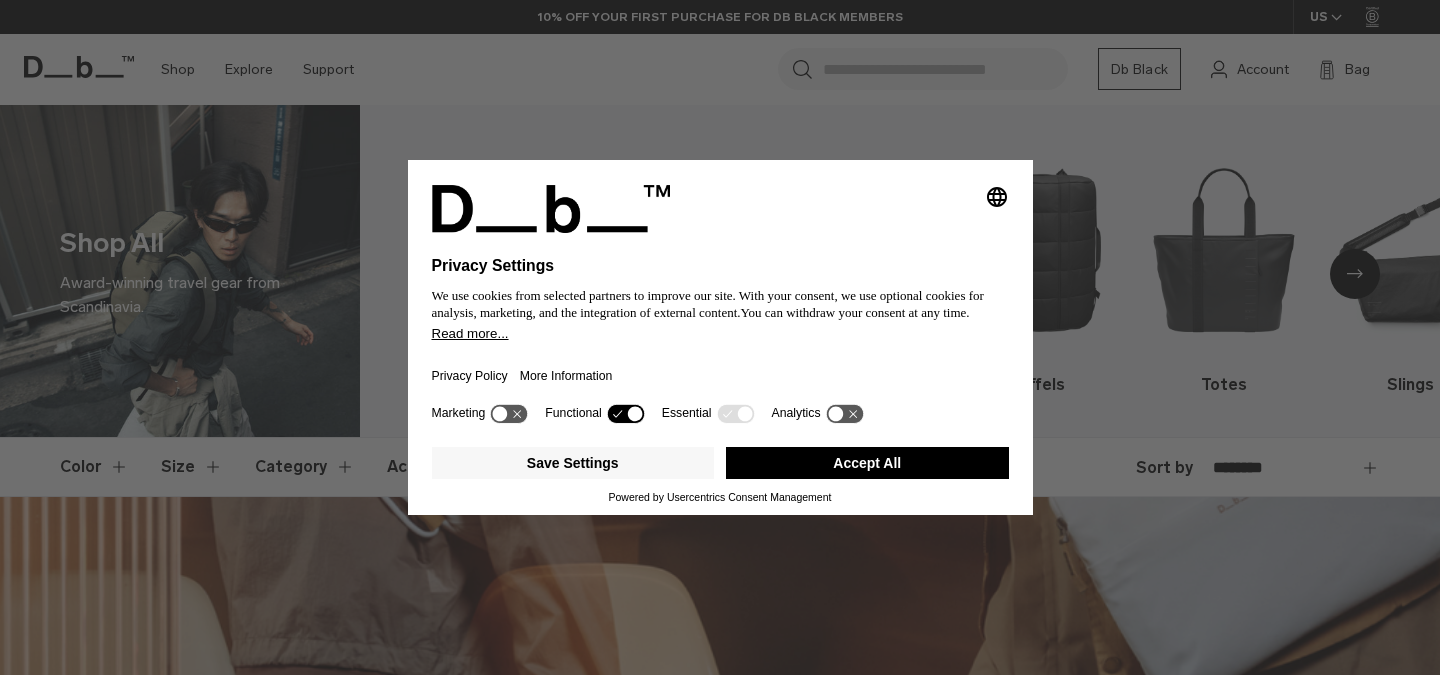 click 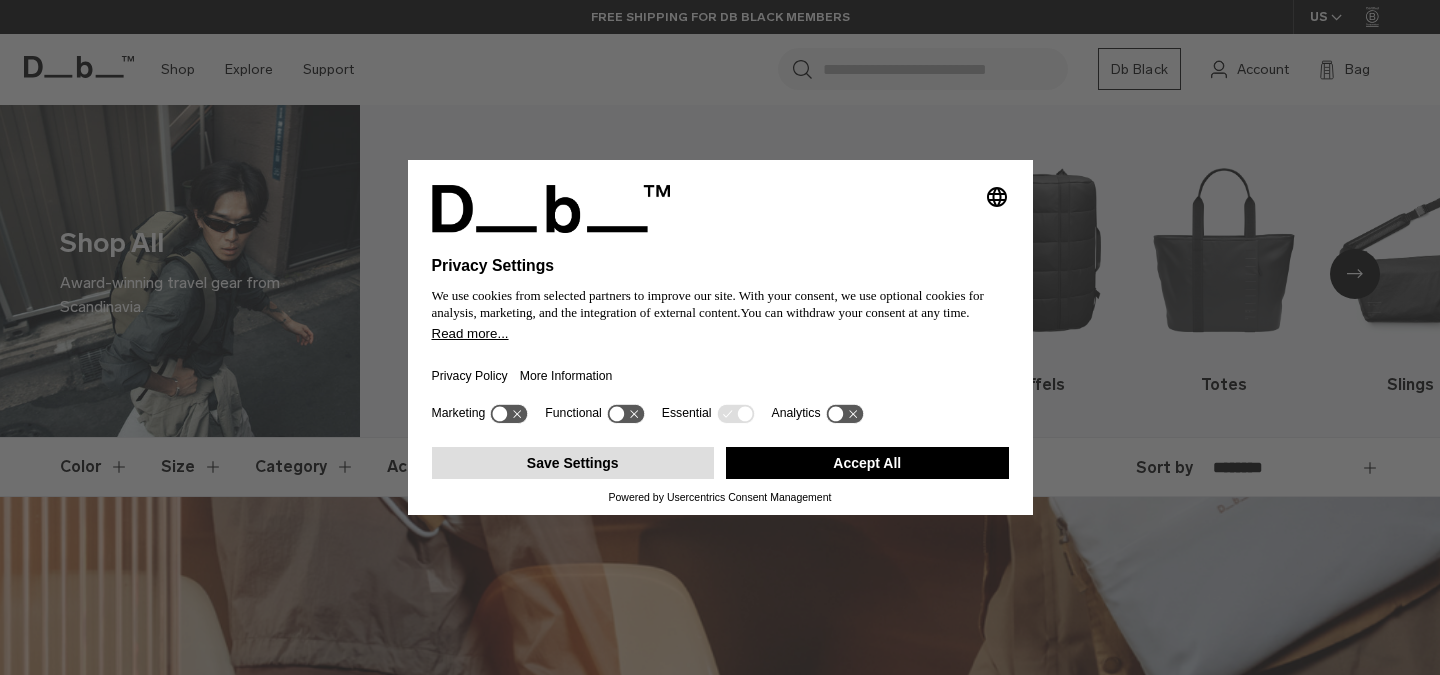 click on "Save Settings" at bounding box center [573, 463] 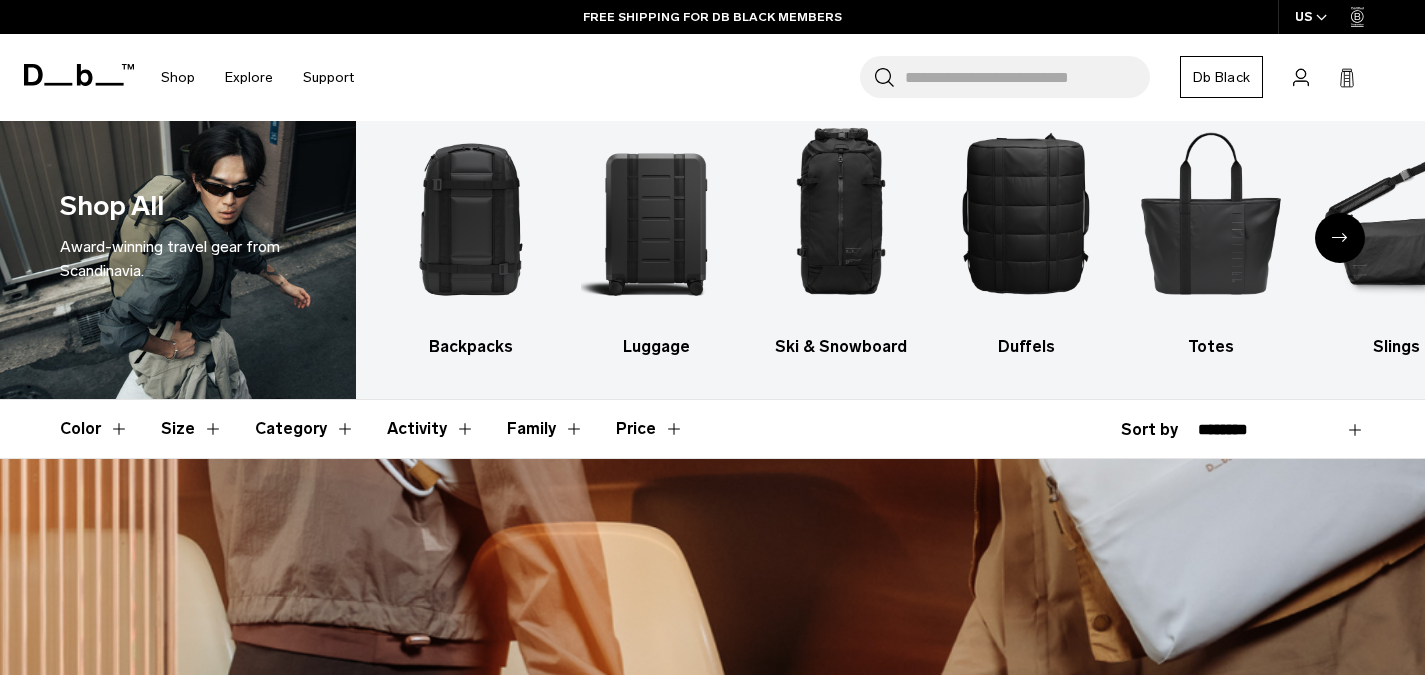 scroll, scrollTop: 0, scrollLeft: 0, axis: both 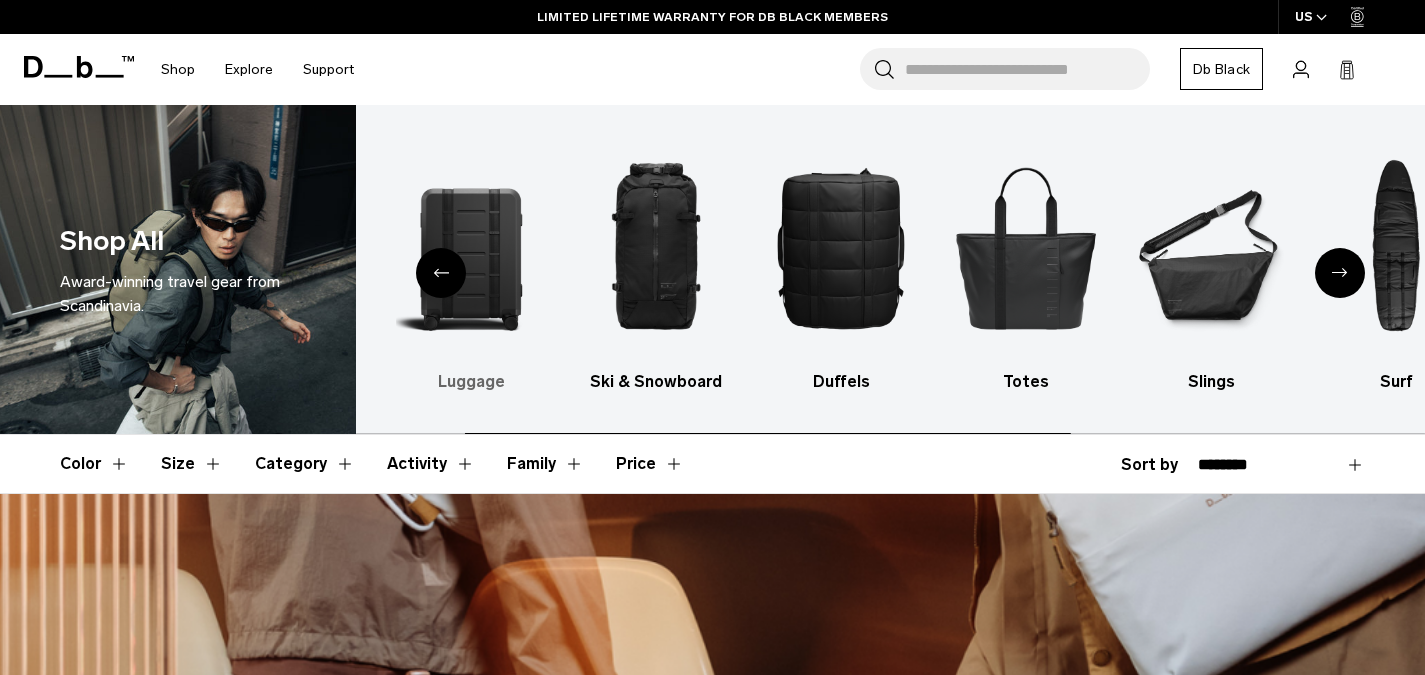 click at bounding box center (471, 247) 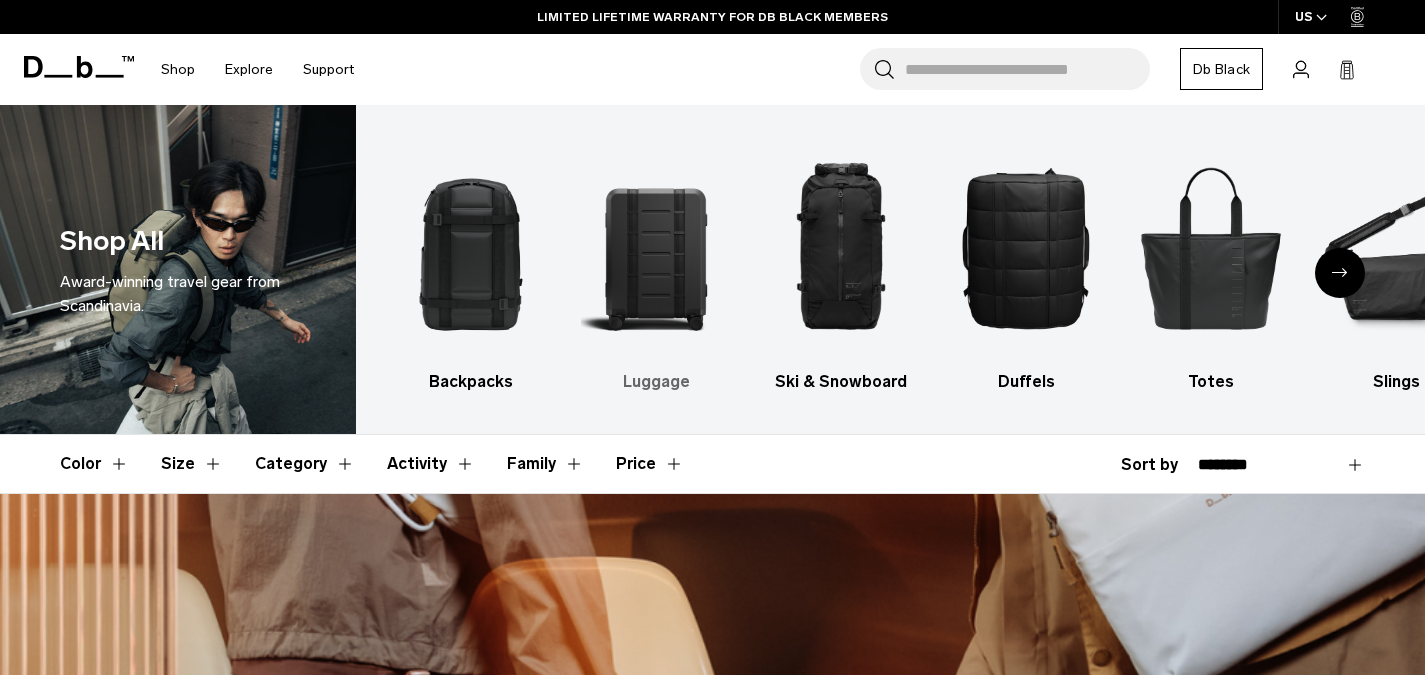 click at bounding box center [656, 247] 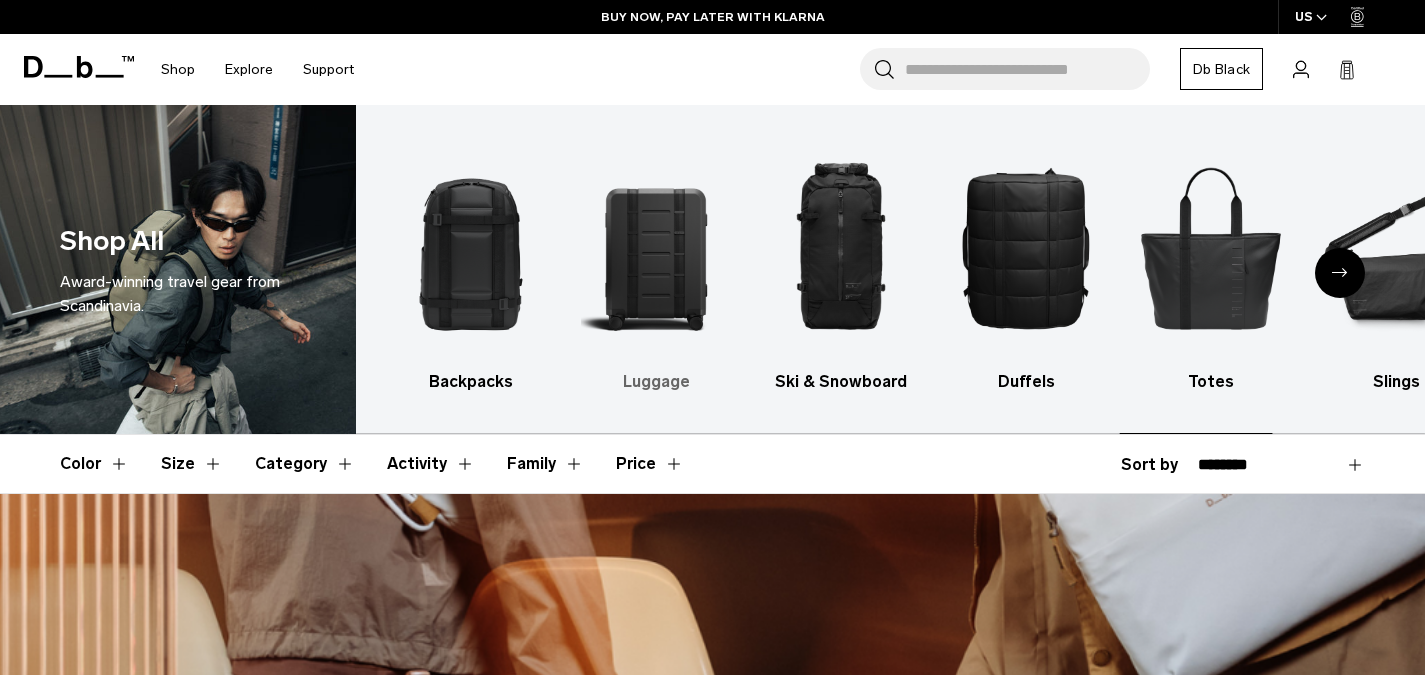 click on "Luggage" at bounding box center [656, 382] 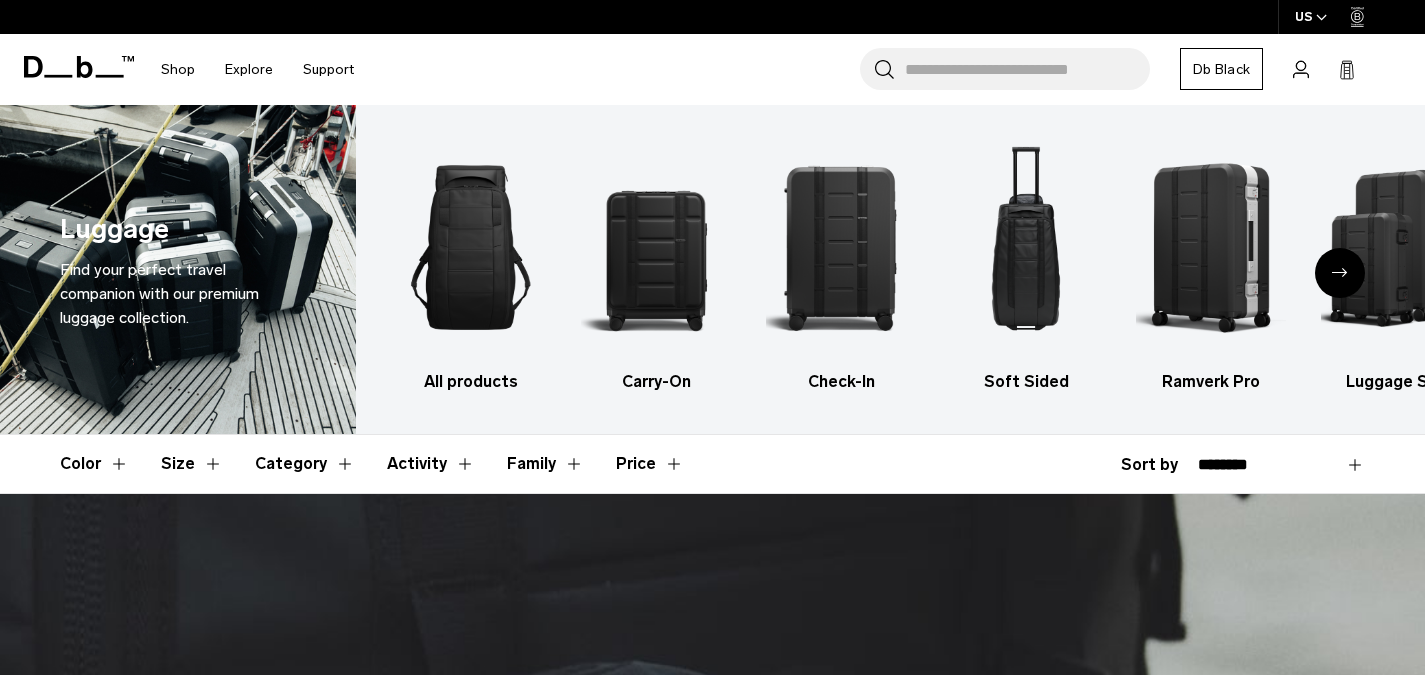 scroll, scrollTop: 445, scrollLeft: 0, axis: vertical 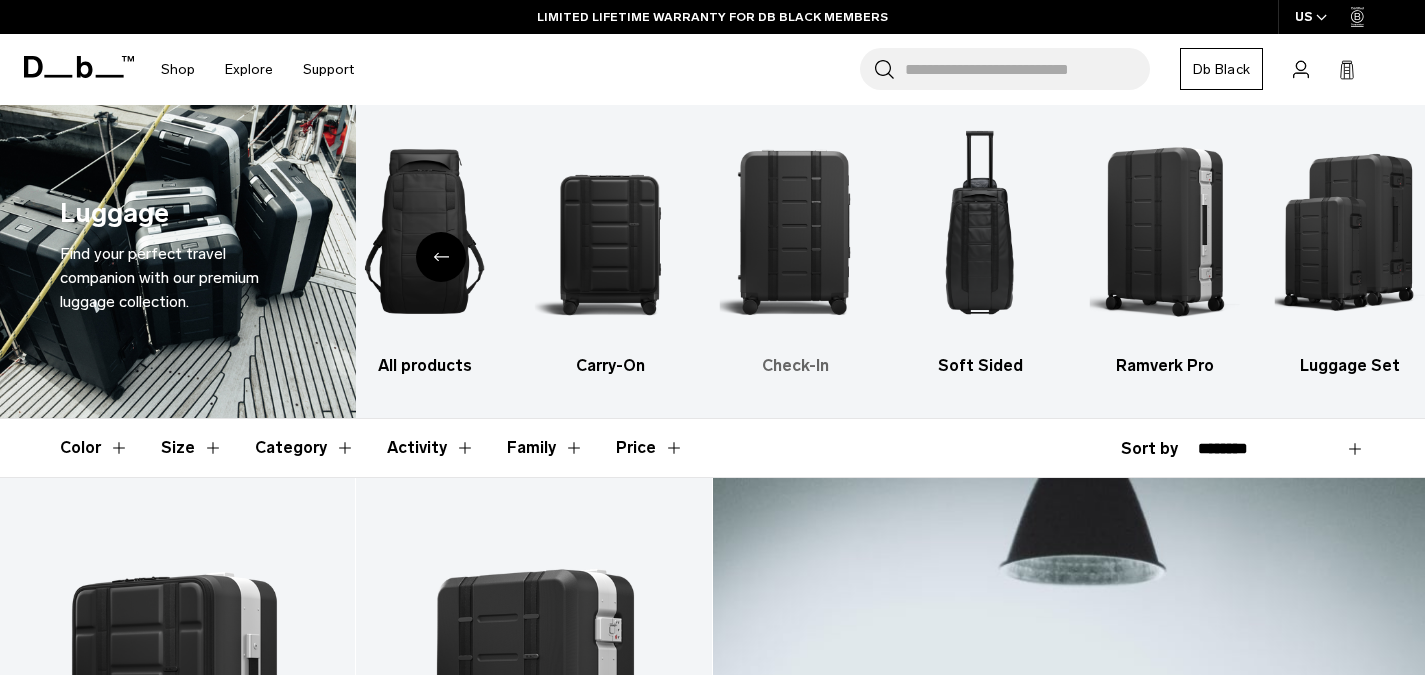 click at bounding box center (795, 231) 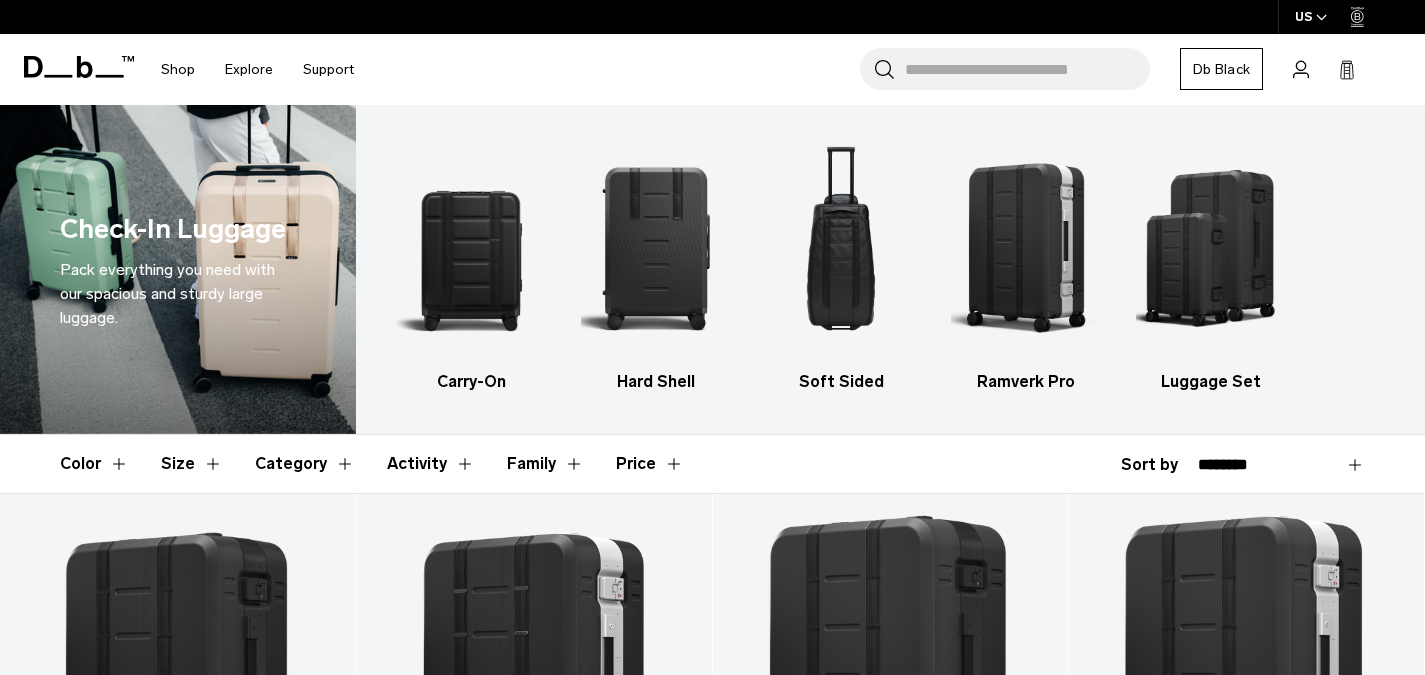scroll, scrollTop: 0, scrollLeft: 0, axis: both 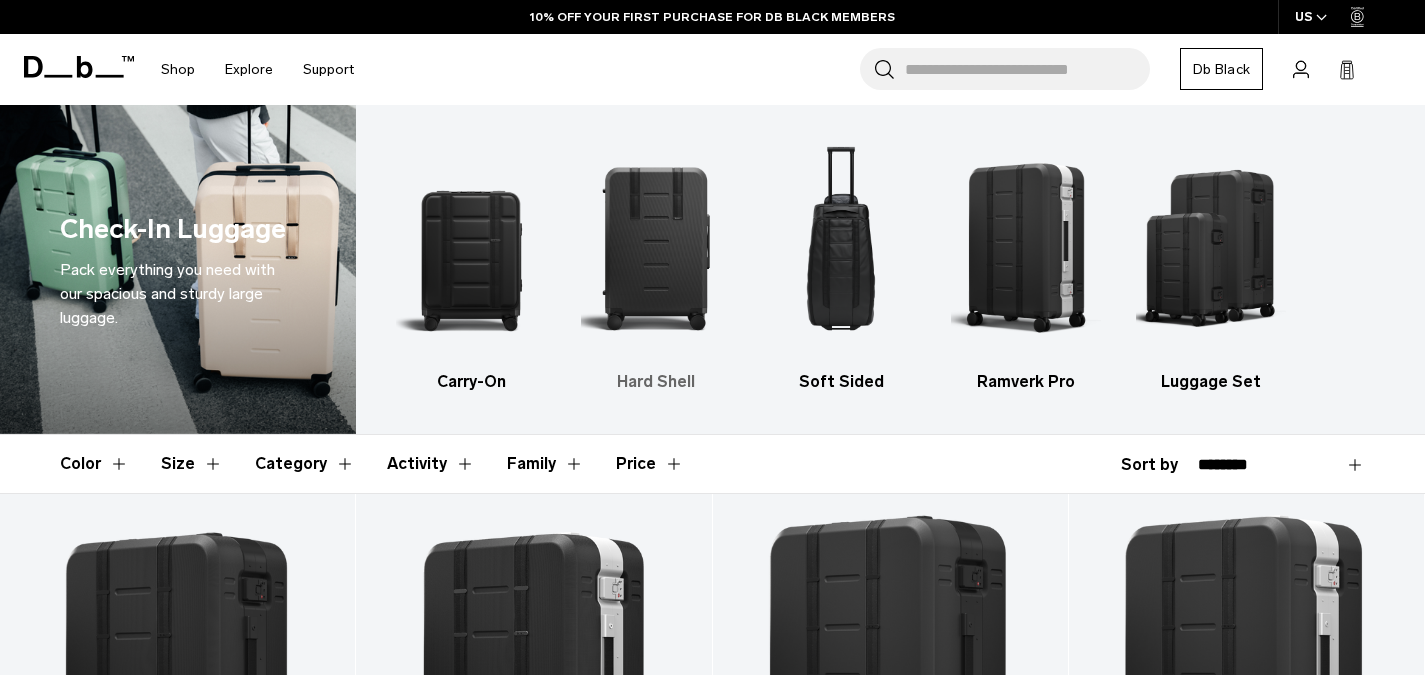 click at bounding box center [656, 247] 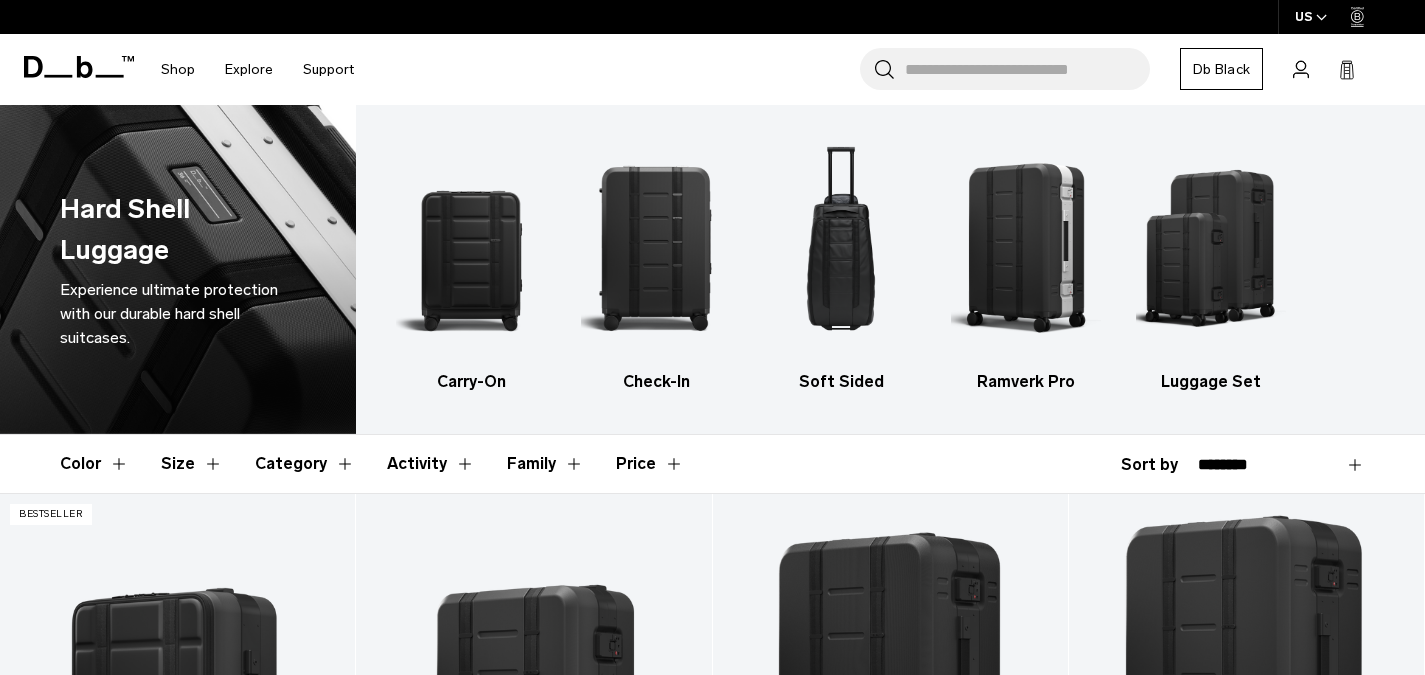 scroll, scrollTop: 0, scrollLeft: 0, axis: both 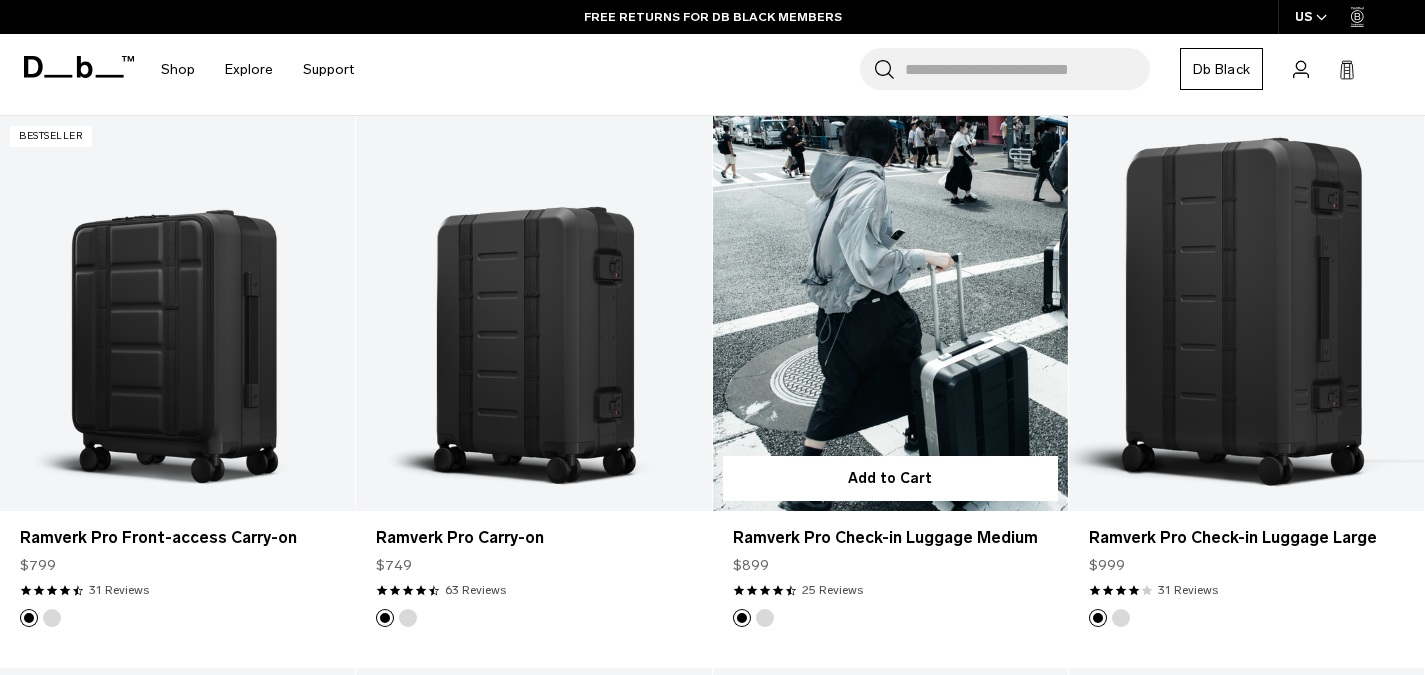 click at bounding box center [890, 313] 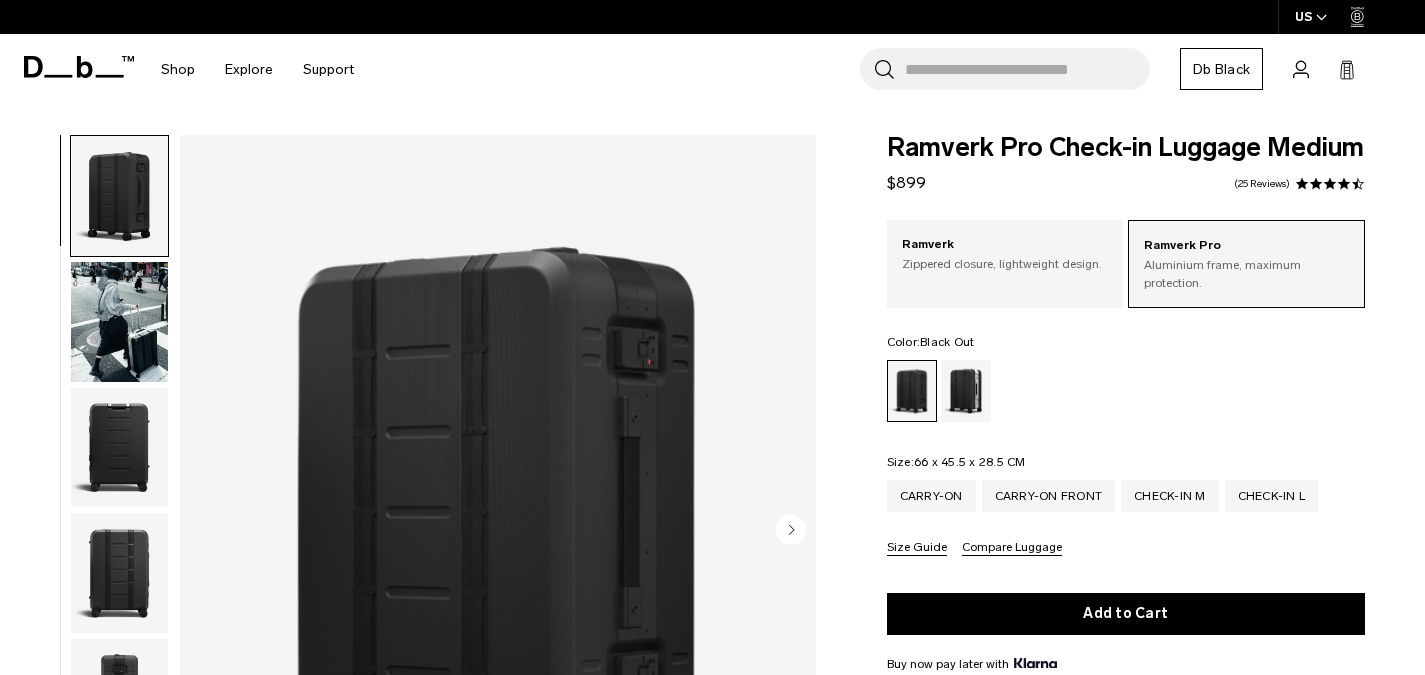 scroll, scrollTop: 0, scrollLeft: 0, axis: both 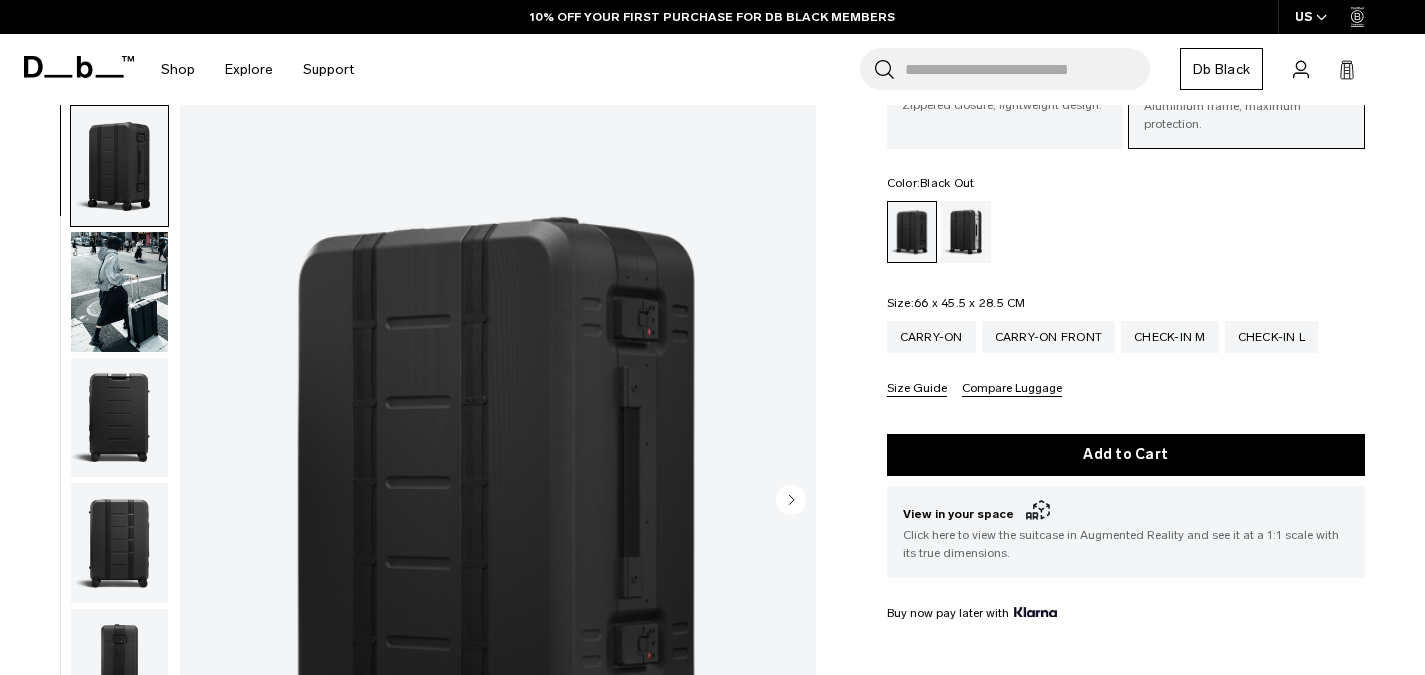 click at bounding box center [119, 292] 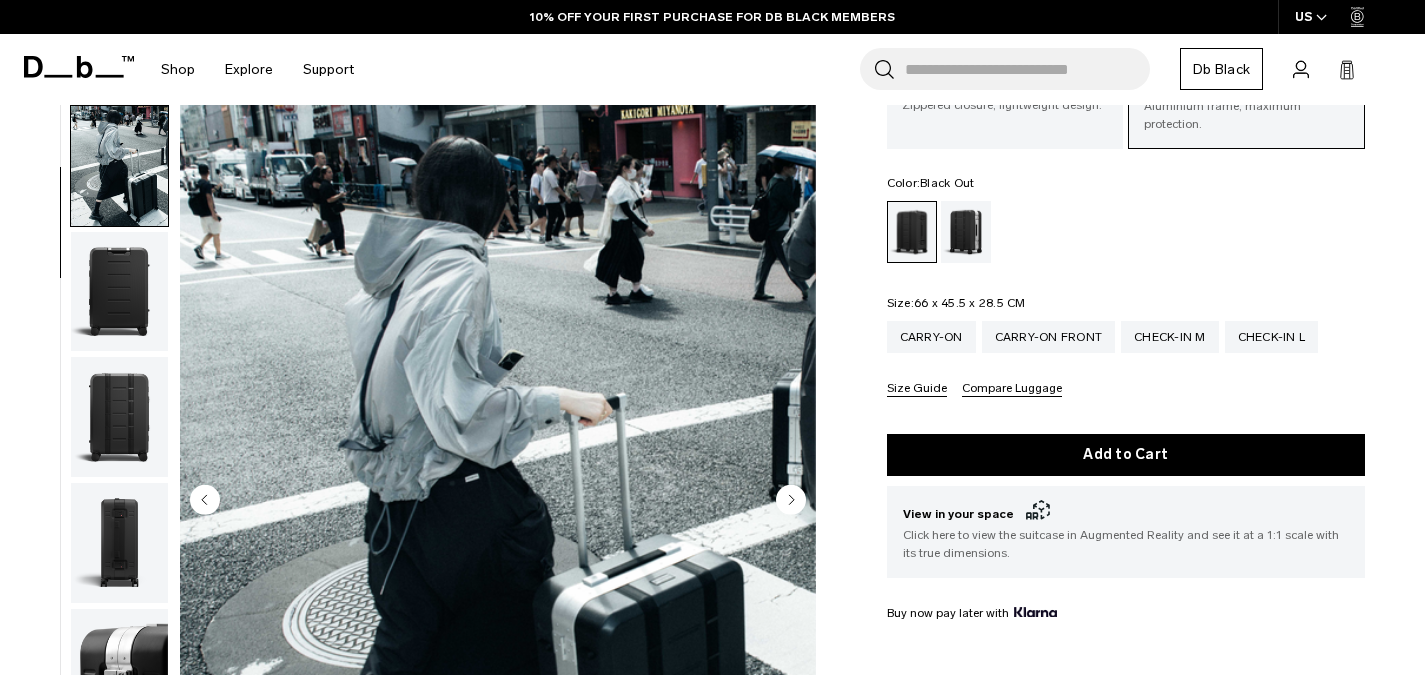 click at bounding box center [119, 292] 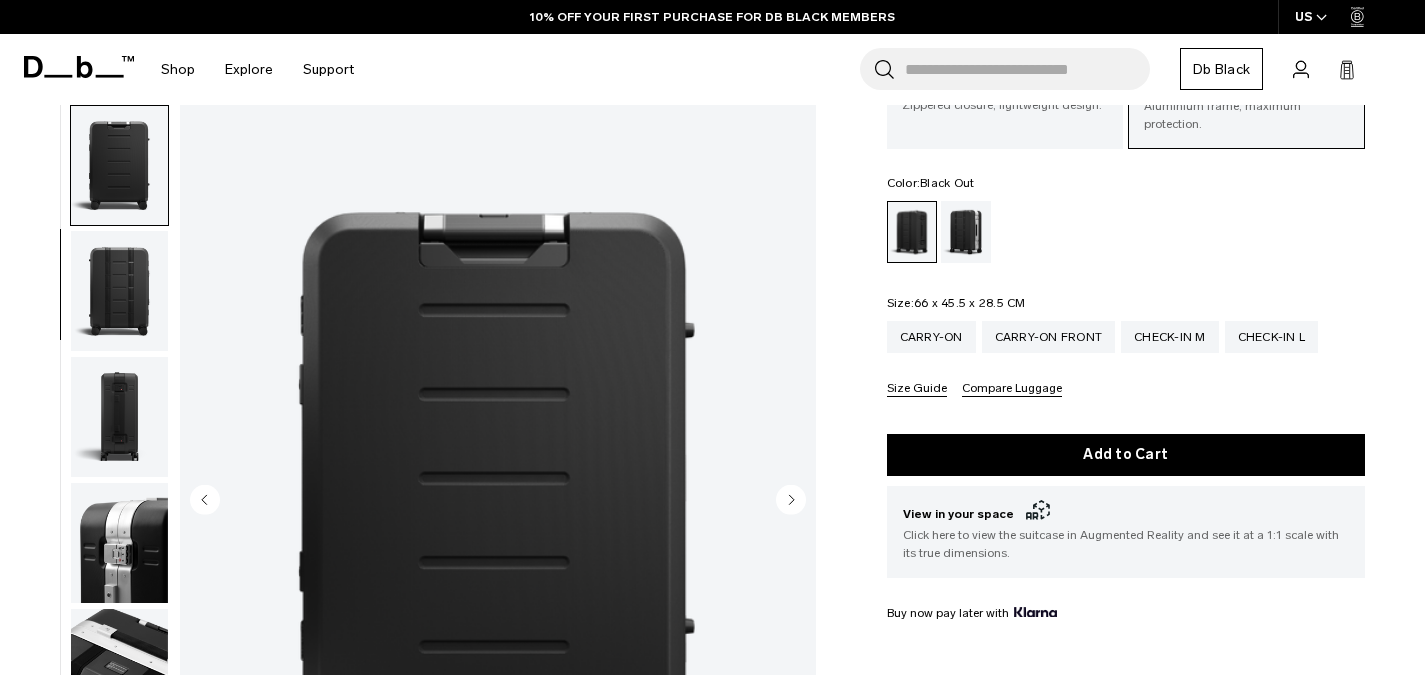 click at bounding box center [119, 291] 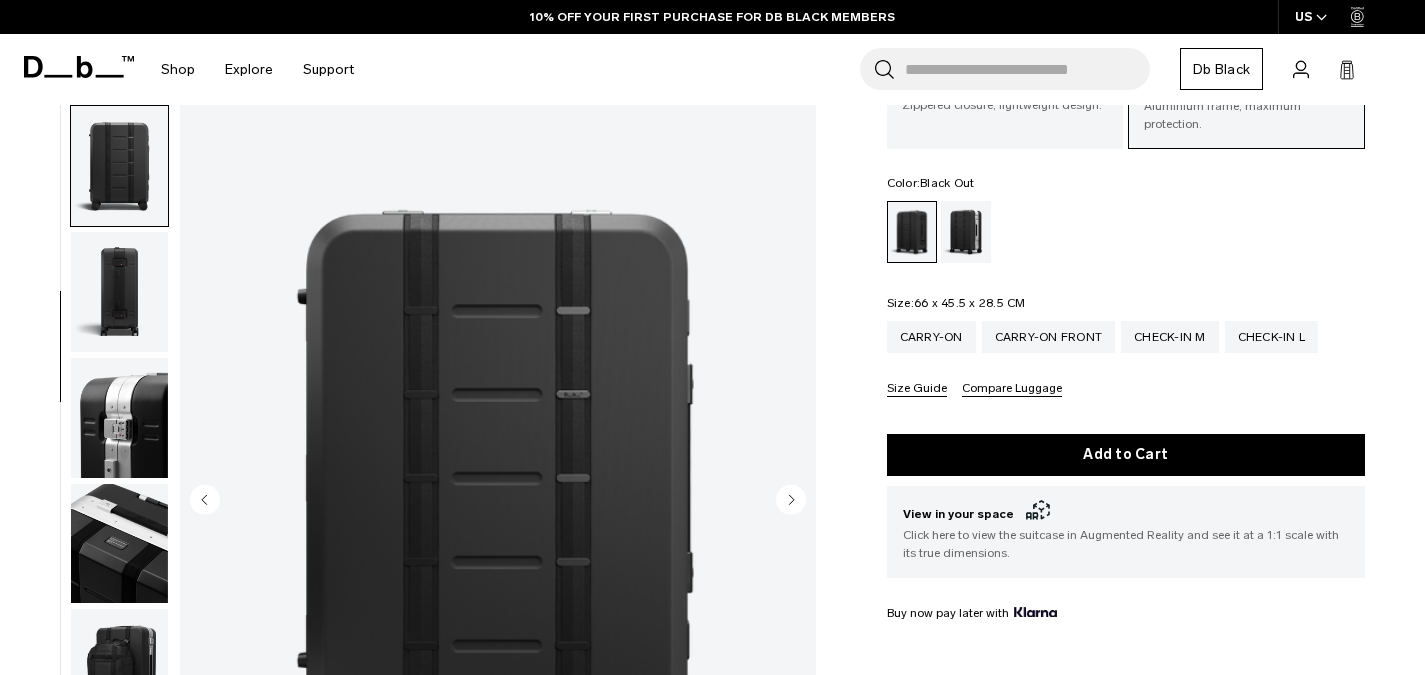 click at bounding box center (119, 292) 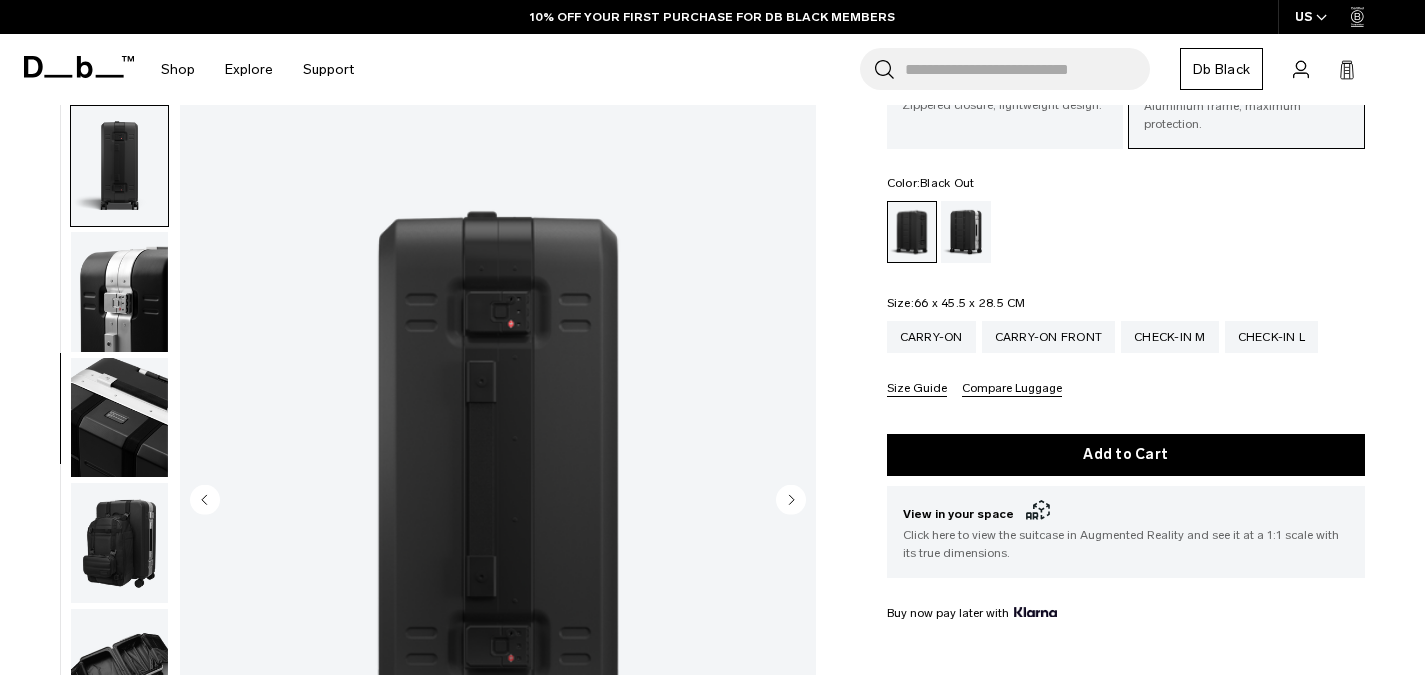 click at bounding box center [119, 292] 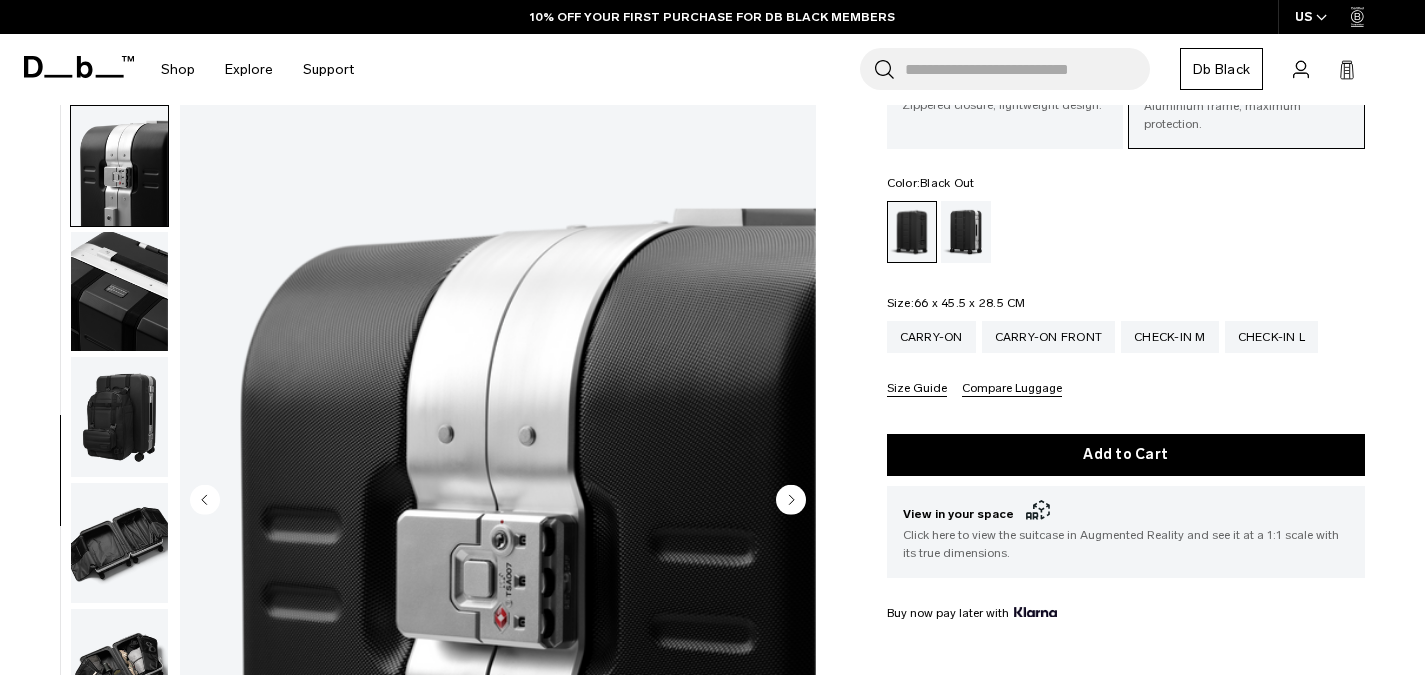 click at bounding box center [119, 417] 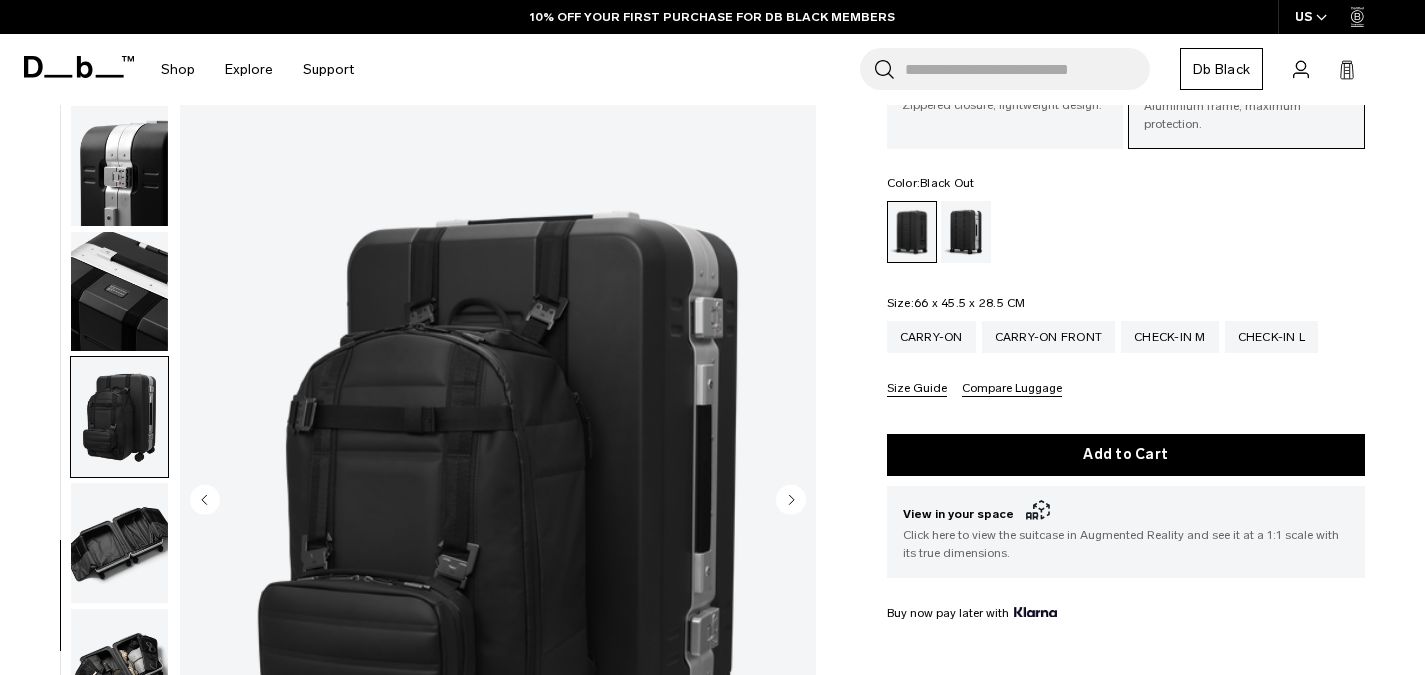 scroll, scrollTop: 711, scrollLeft: 0, axis: vertical 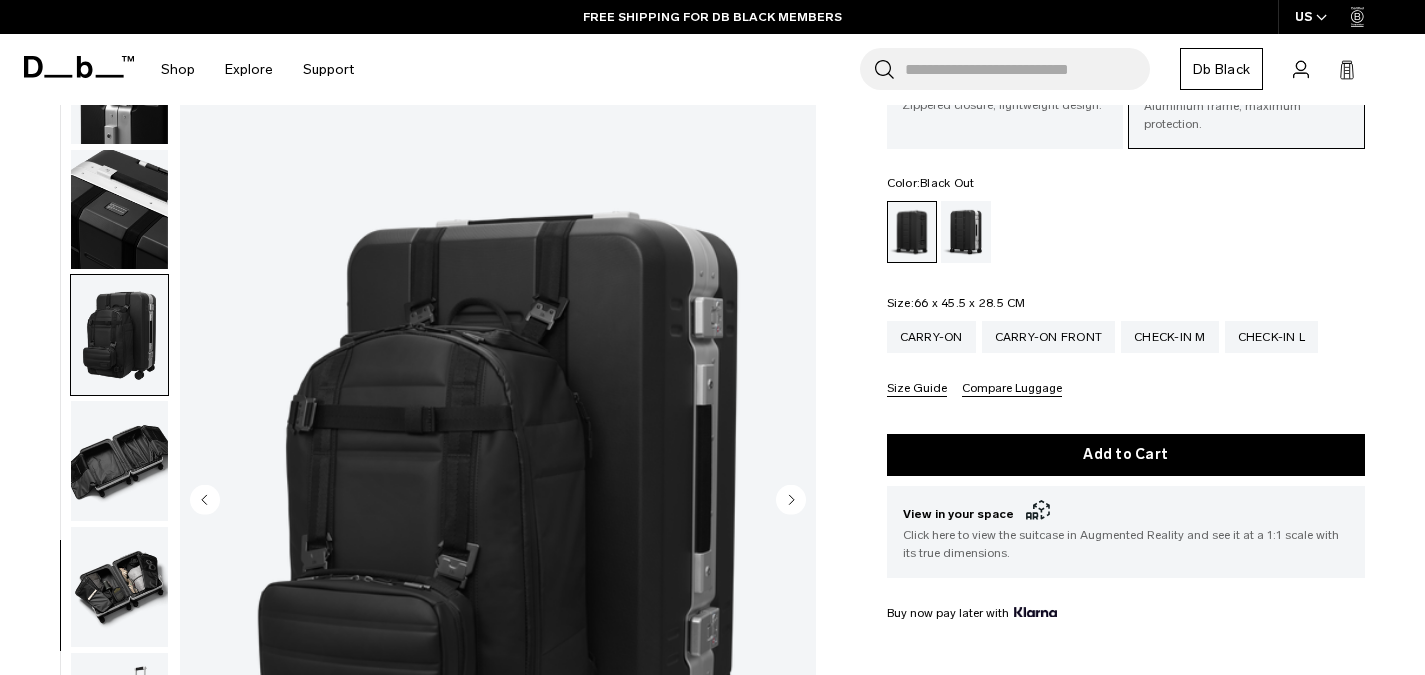 click at bounding box center [119, 335] 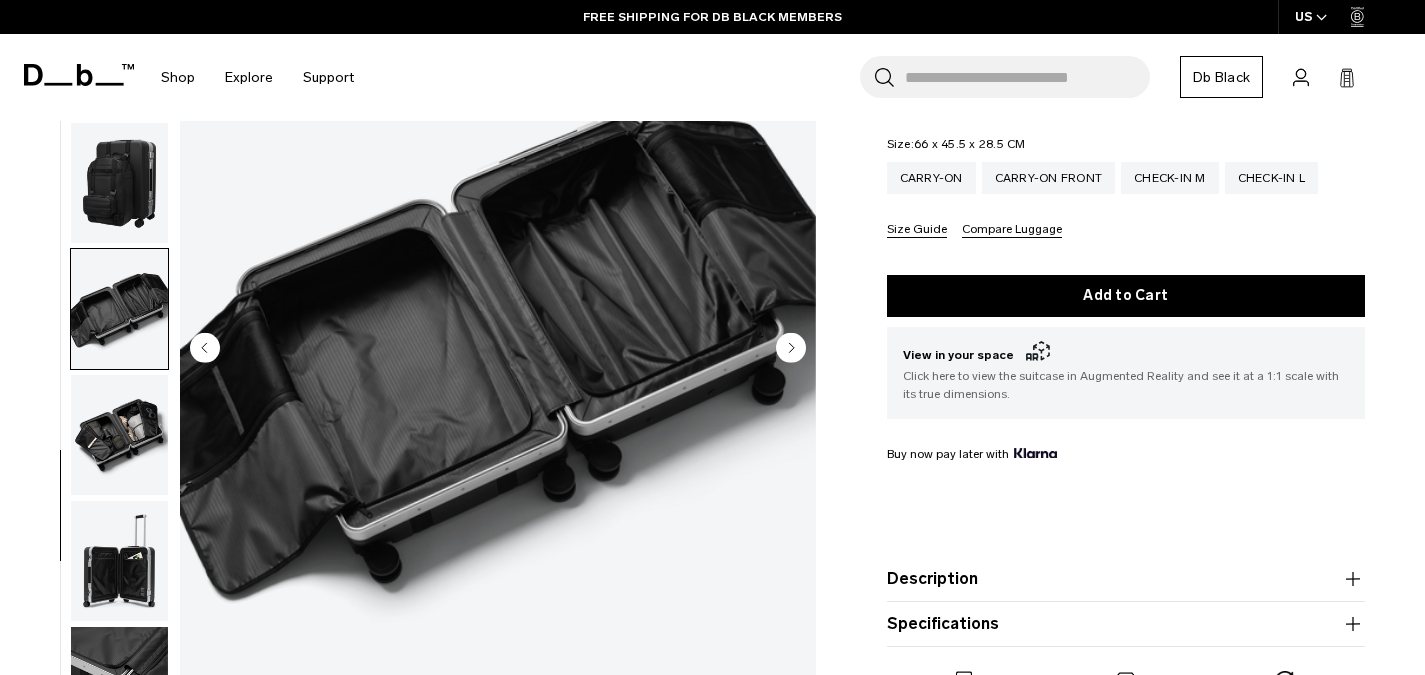 scroll, scrollTop: 323, scrollLeft: 0, axis: vertical 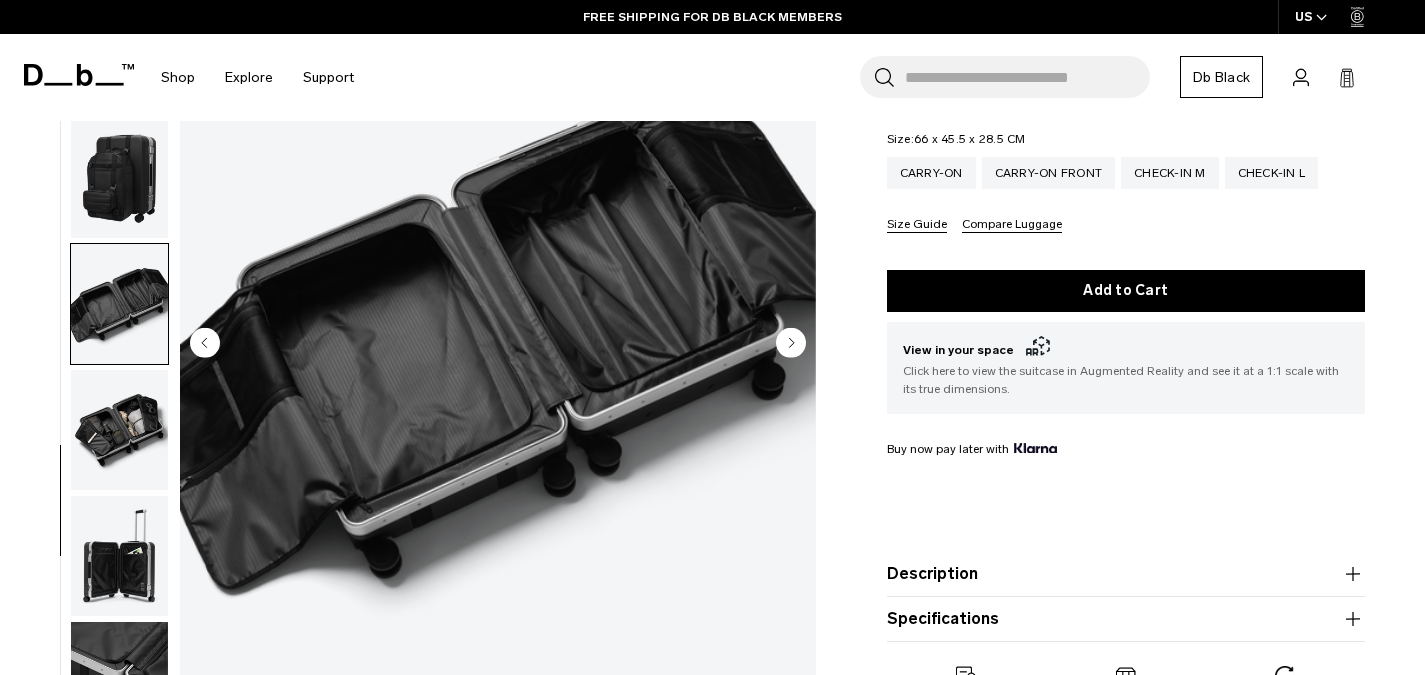 click at bounding box center (119, 430) 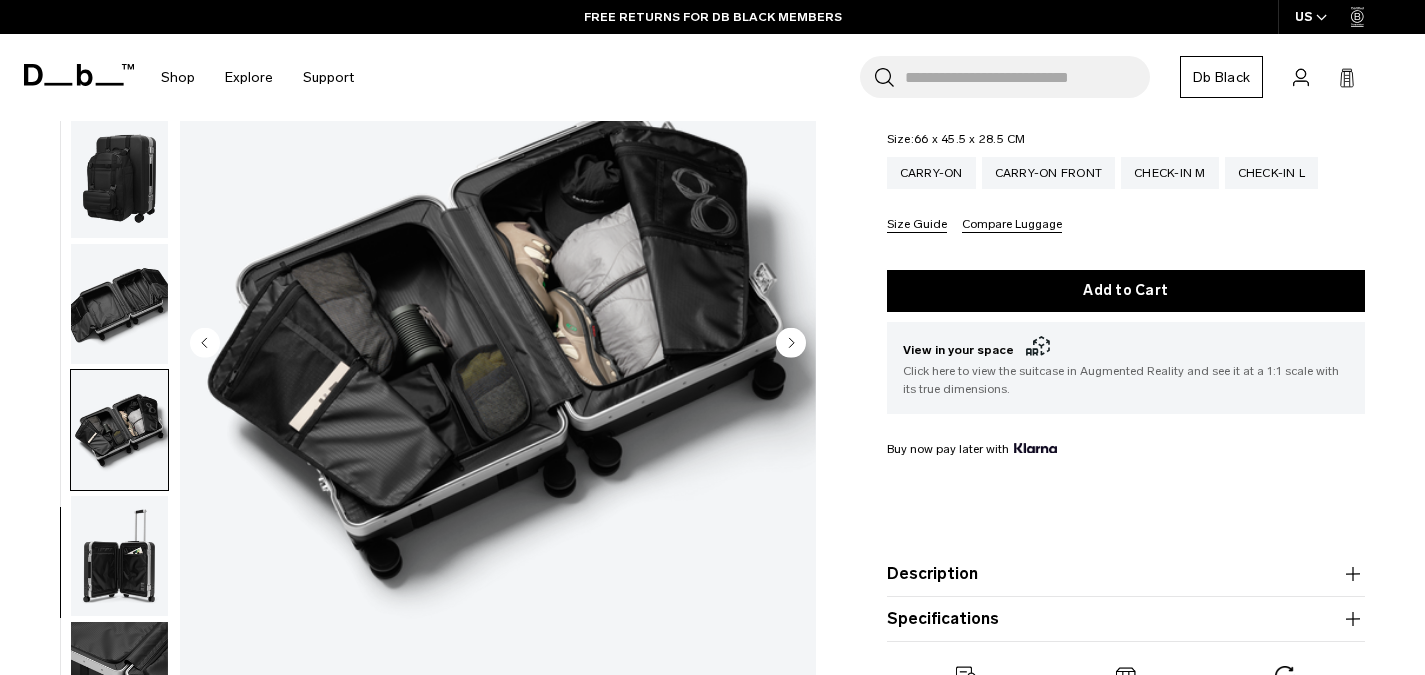 click at bounding box center (119, 304) 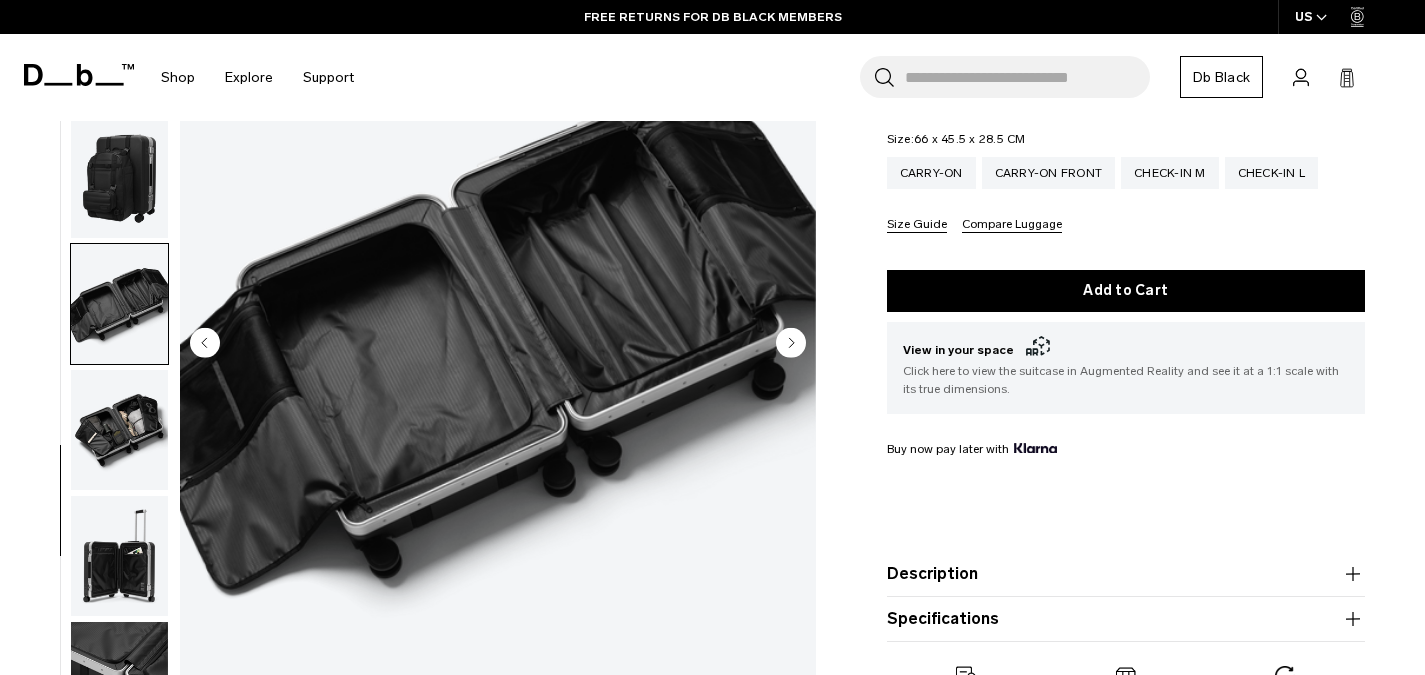 click at bounding box center (119, 430) 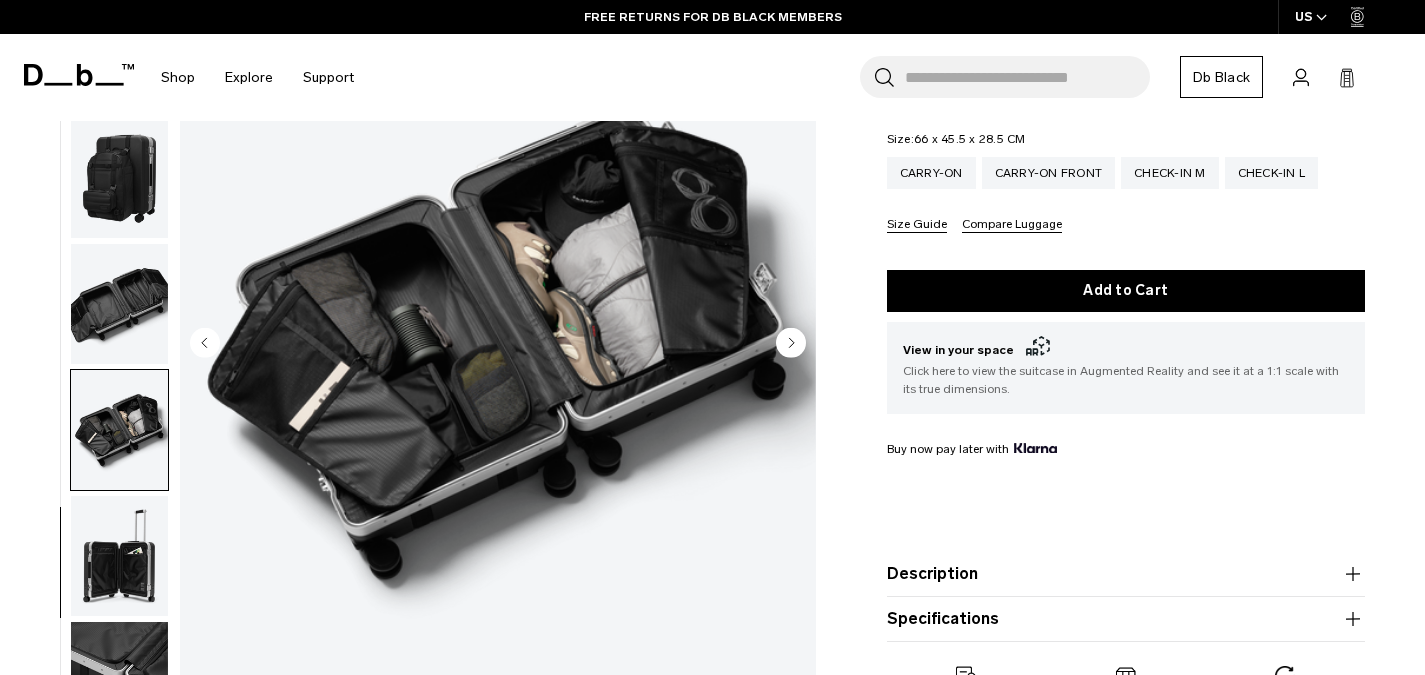 click at bounding box center [119, 556] 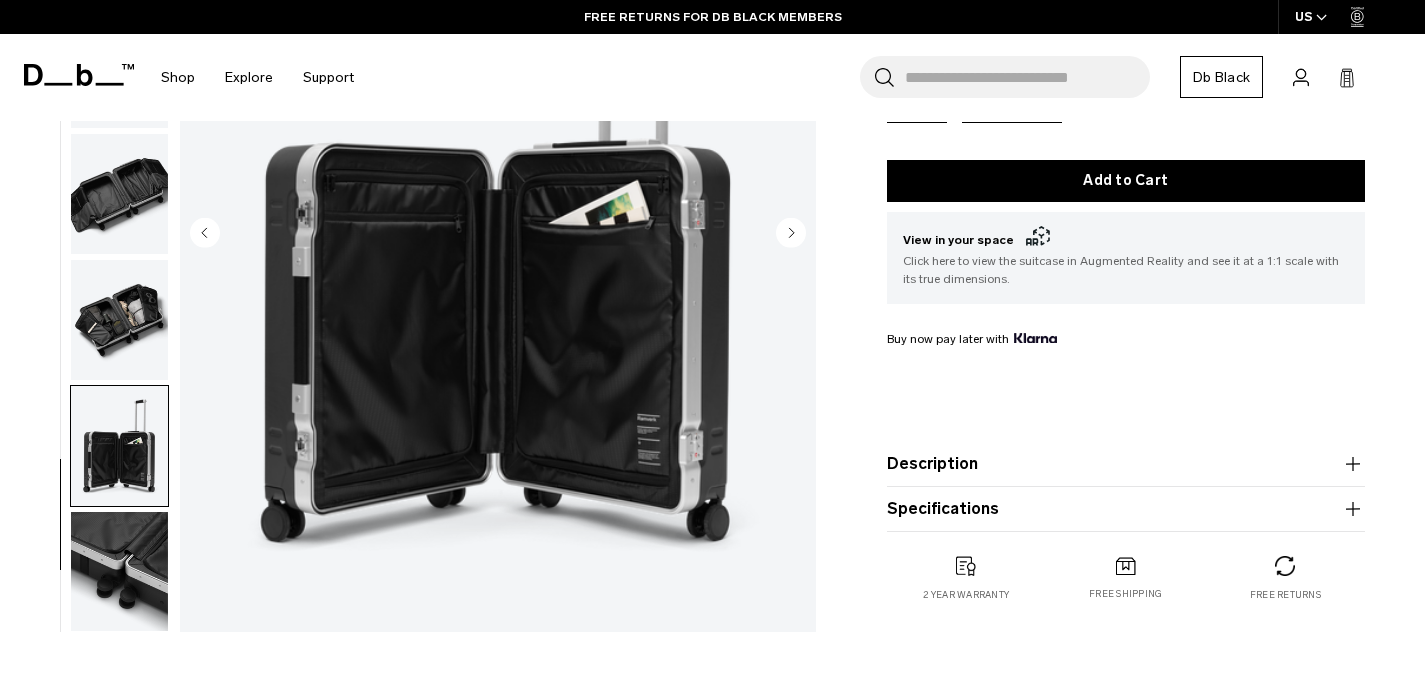 scroll, scrollTop: 438, scrollLeft: 0, axis: vertical 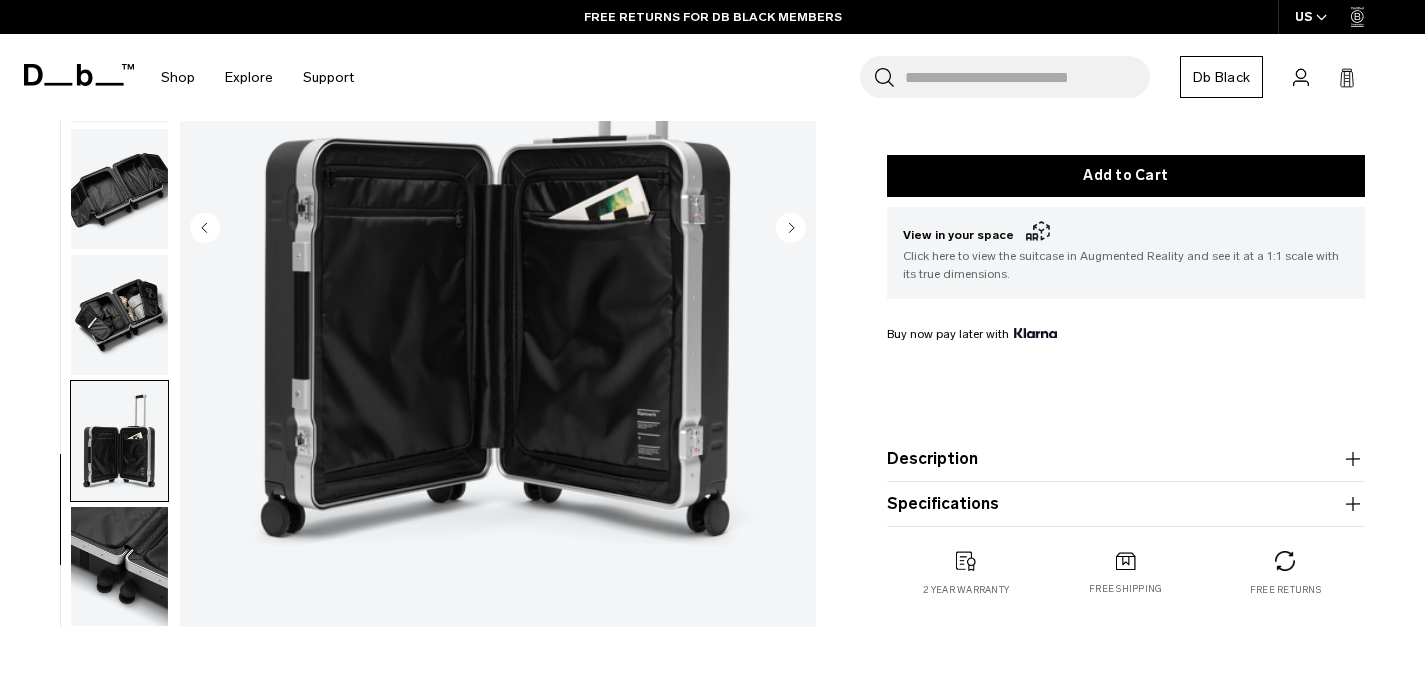 click at bounding box center [119, 566] 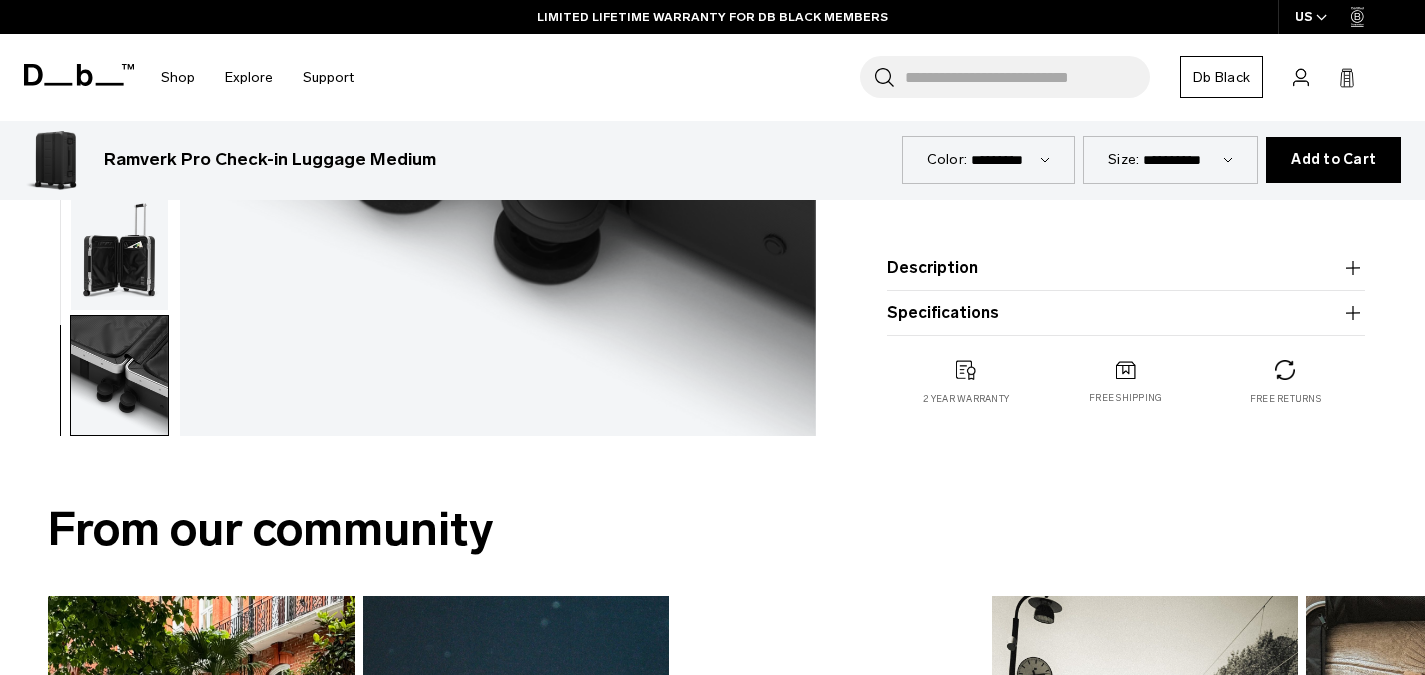 scroll, scrollTop: 630, scrollLeft: 0, axis: vertical 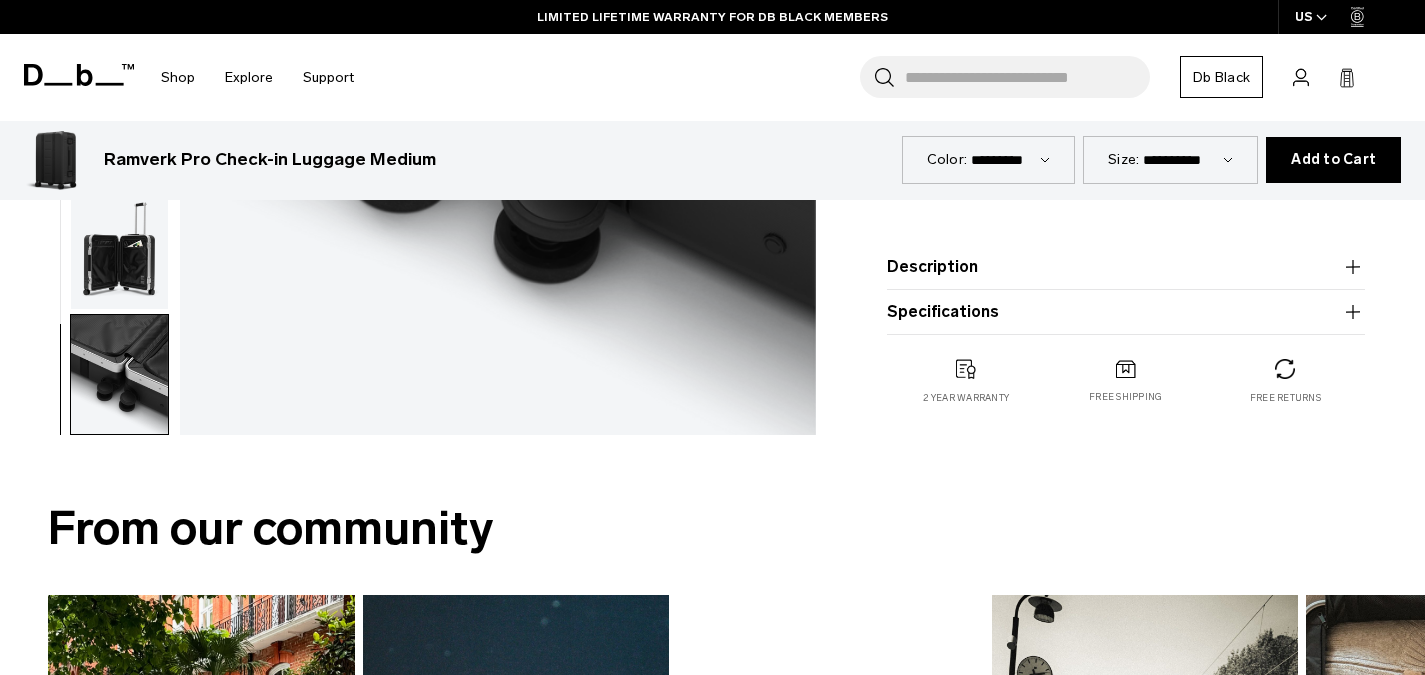 click on "Description
The triple award-winning Ramverk Pro Medium Check-in luggage is here to revolutionize your journeys. It has an unmatched protection to weight ratio with its mix of lightweight polycarbonate shells and a robust aluminum frame, making it handle anything you (or baggage handlers) throw at it. Featuring TSA-approved locks, internal dividers and 360° Ultra Silent Hinomoto wheels, luggage is no longer an afterthought. ✓ Aluminum frame ensures a superior weight:protection ratio ✓ TSA numerical locks ✓ Easy-to-organize split shell compartments ✓ Ultra silent Japanese Hinomoto 360° spinner wheels ✓ Ultra sturdy Db designed trolley system" at bounding box center [1126, 267] 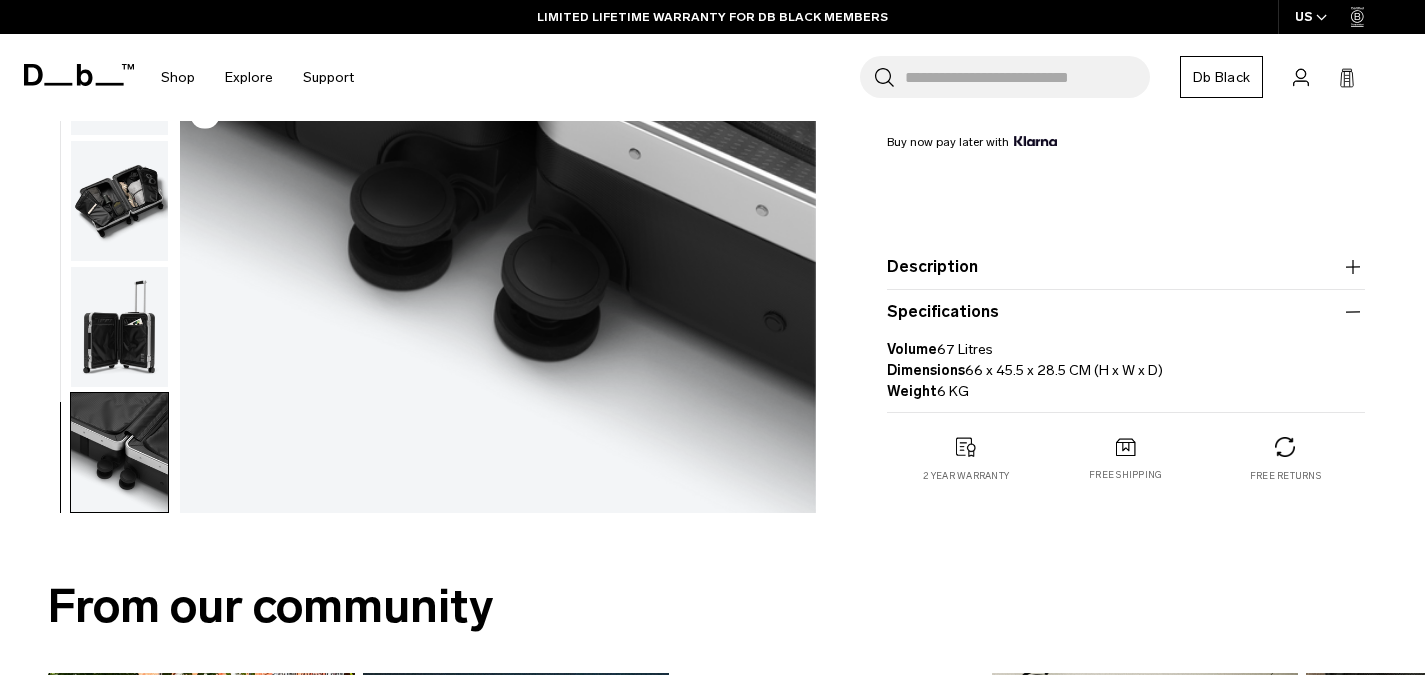 scroll, scrollTop: 0, scrollLeft: 0, axis: both 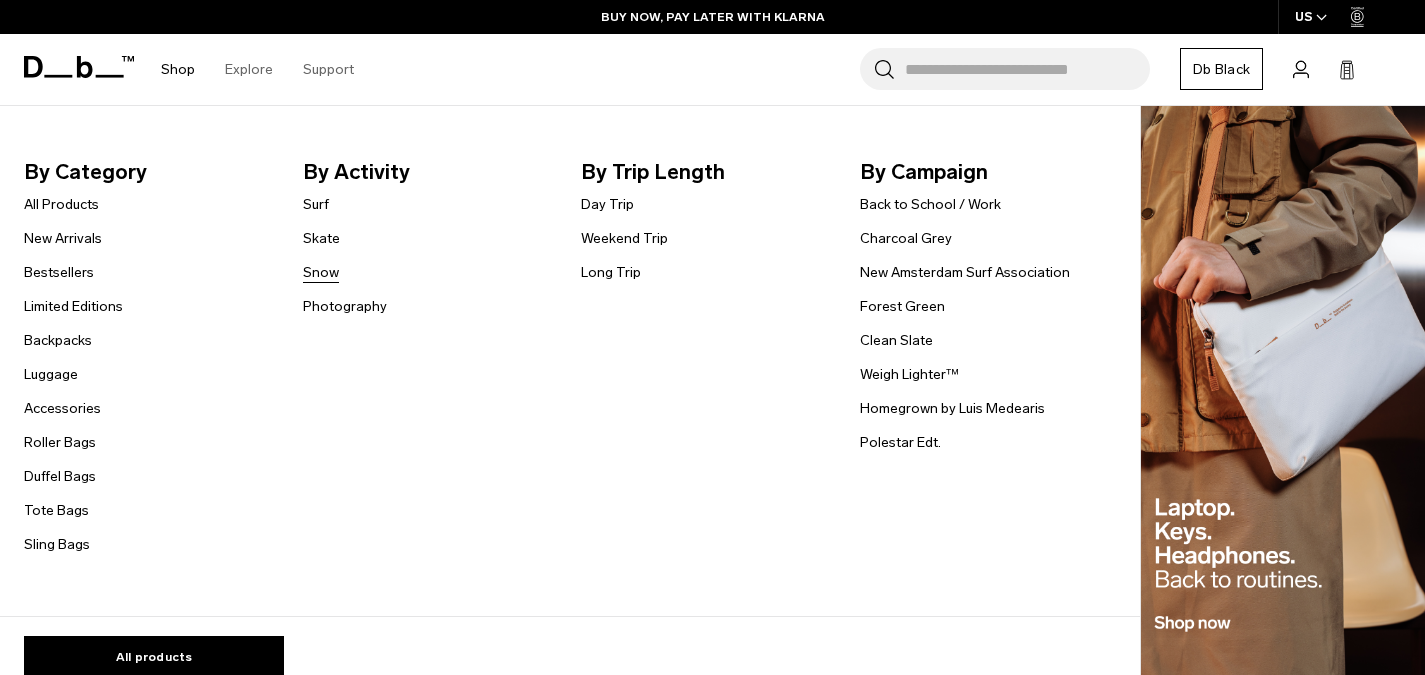 click on "Snow" at bounding box center (321, 272) 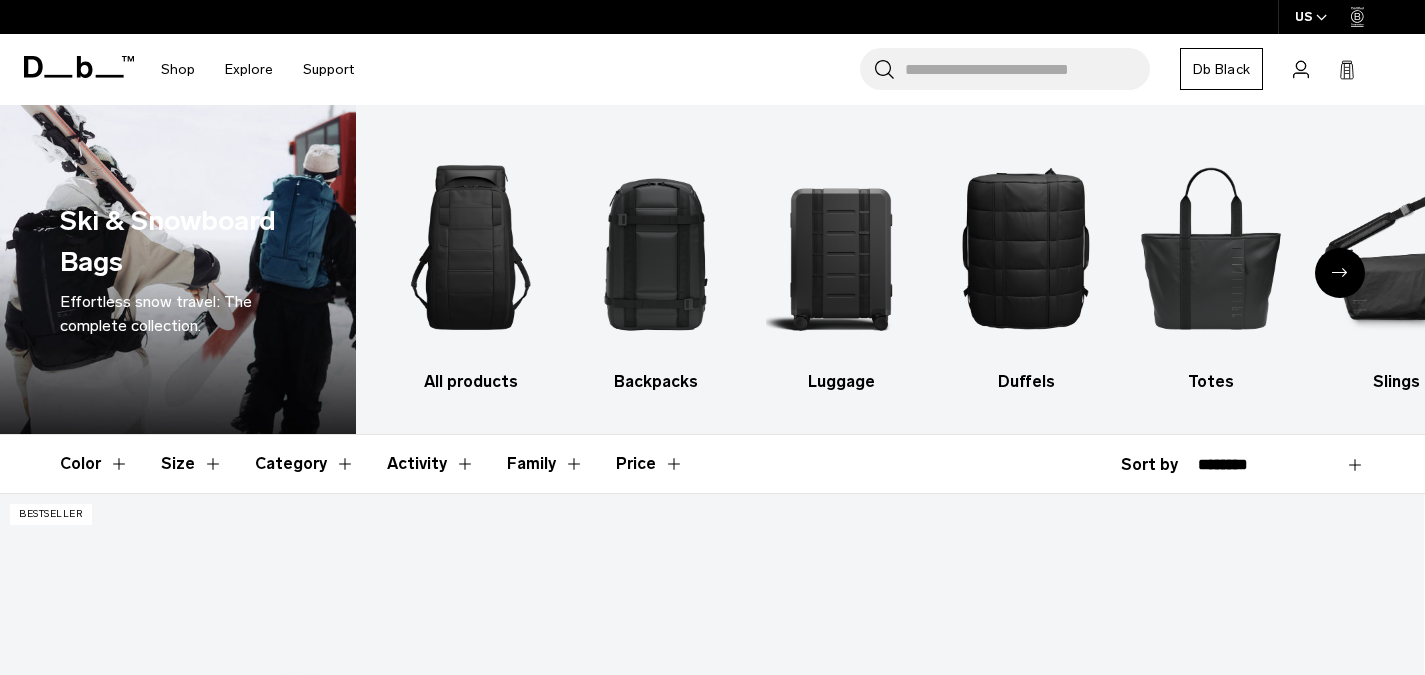 scroll, scrollTop: 0, scrollLeft: 0, axis: both 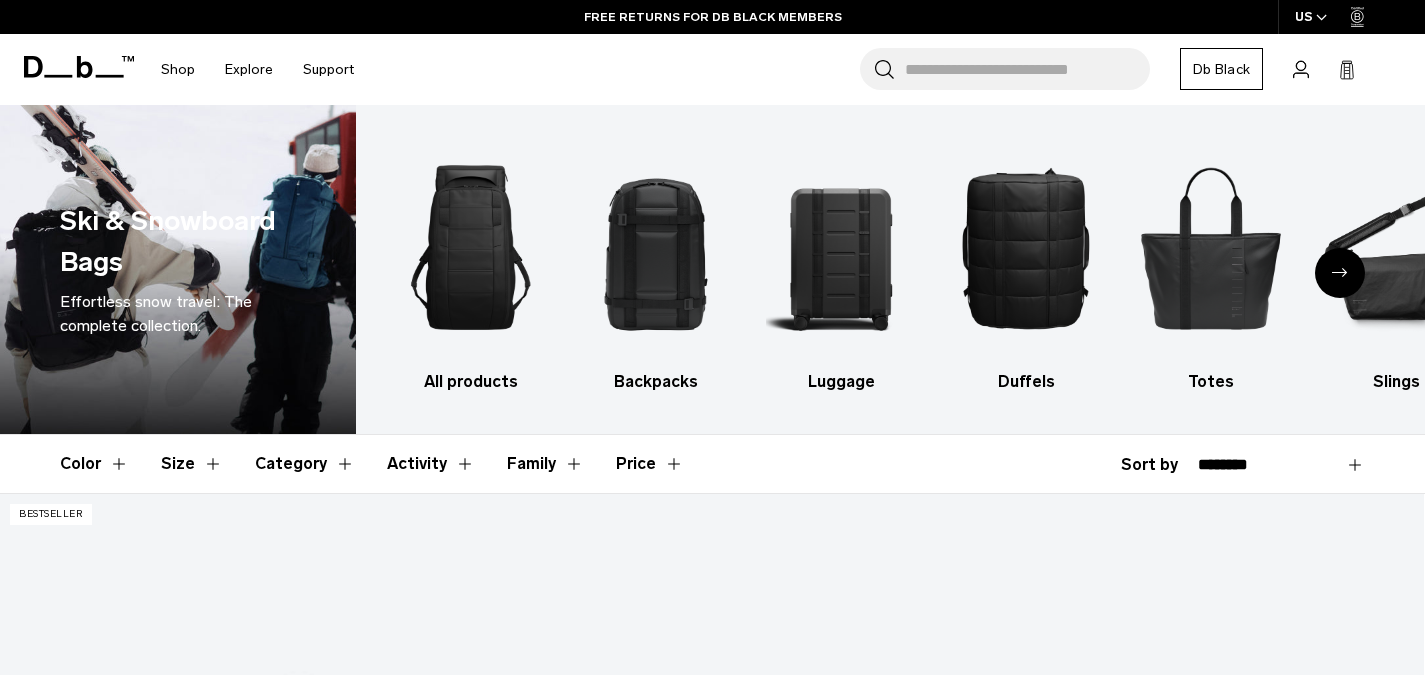 click on "Family" at bounding box center [545, 464] 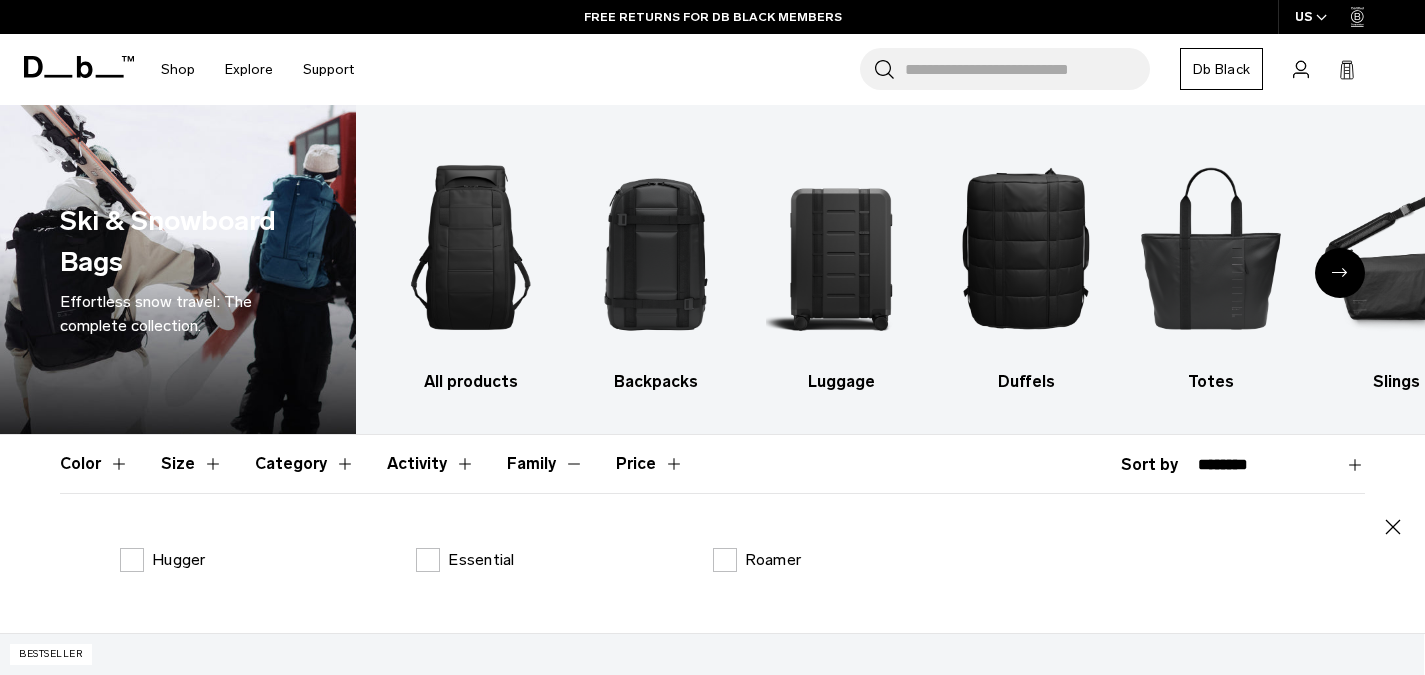 click on "Family" at bounding box center [545, 464] 